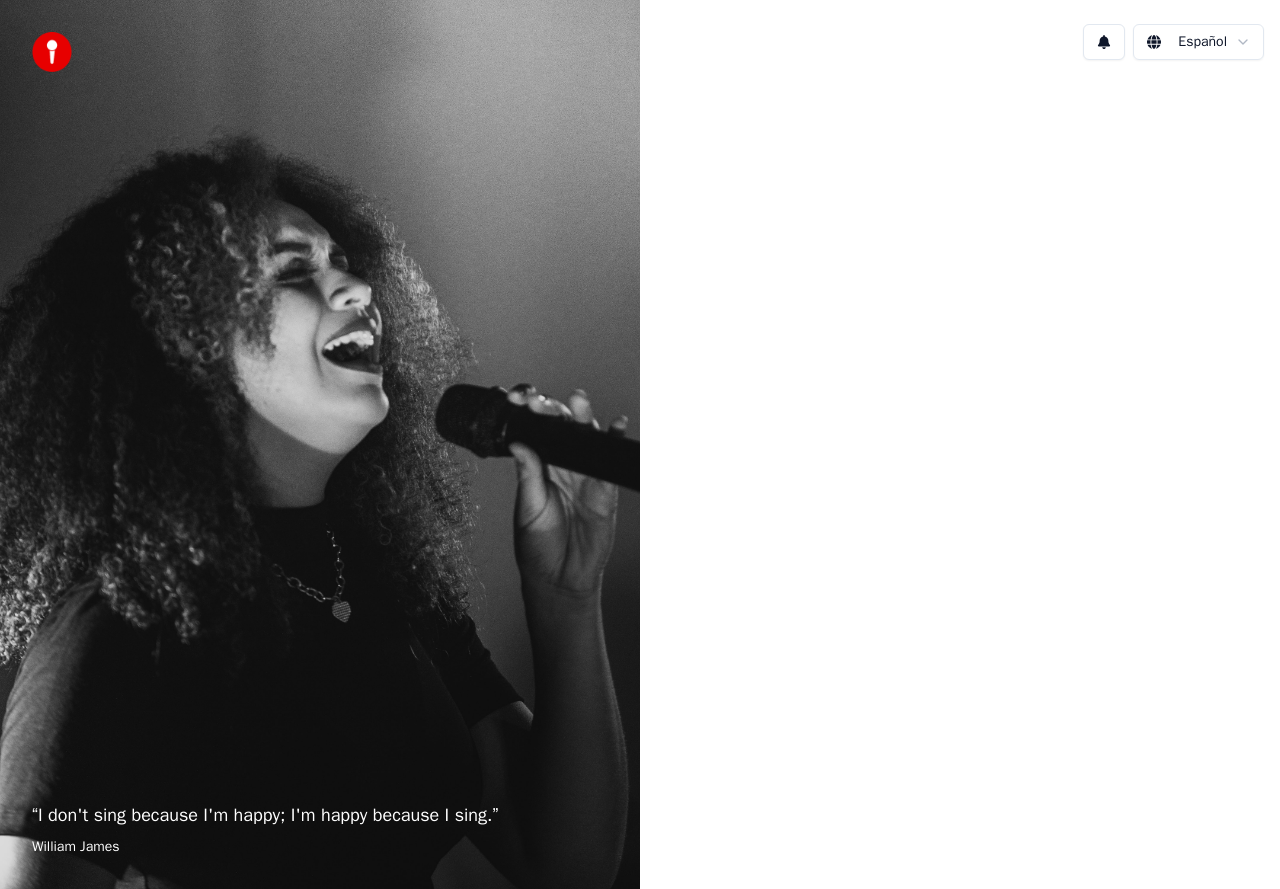 scroll, scrollTop: 0, scrollLeft: 0, axis: both 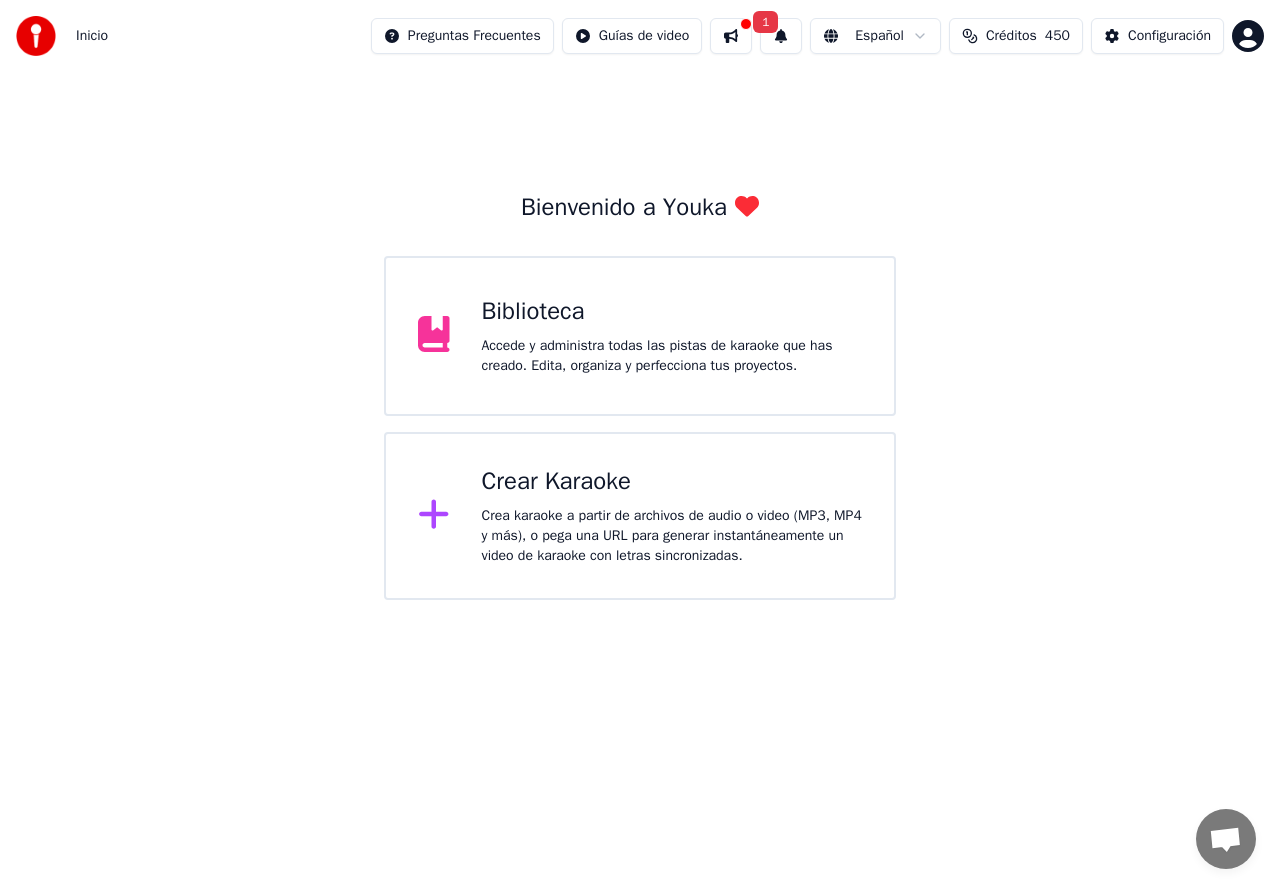 click on "1" at bounding box center [781, 36] 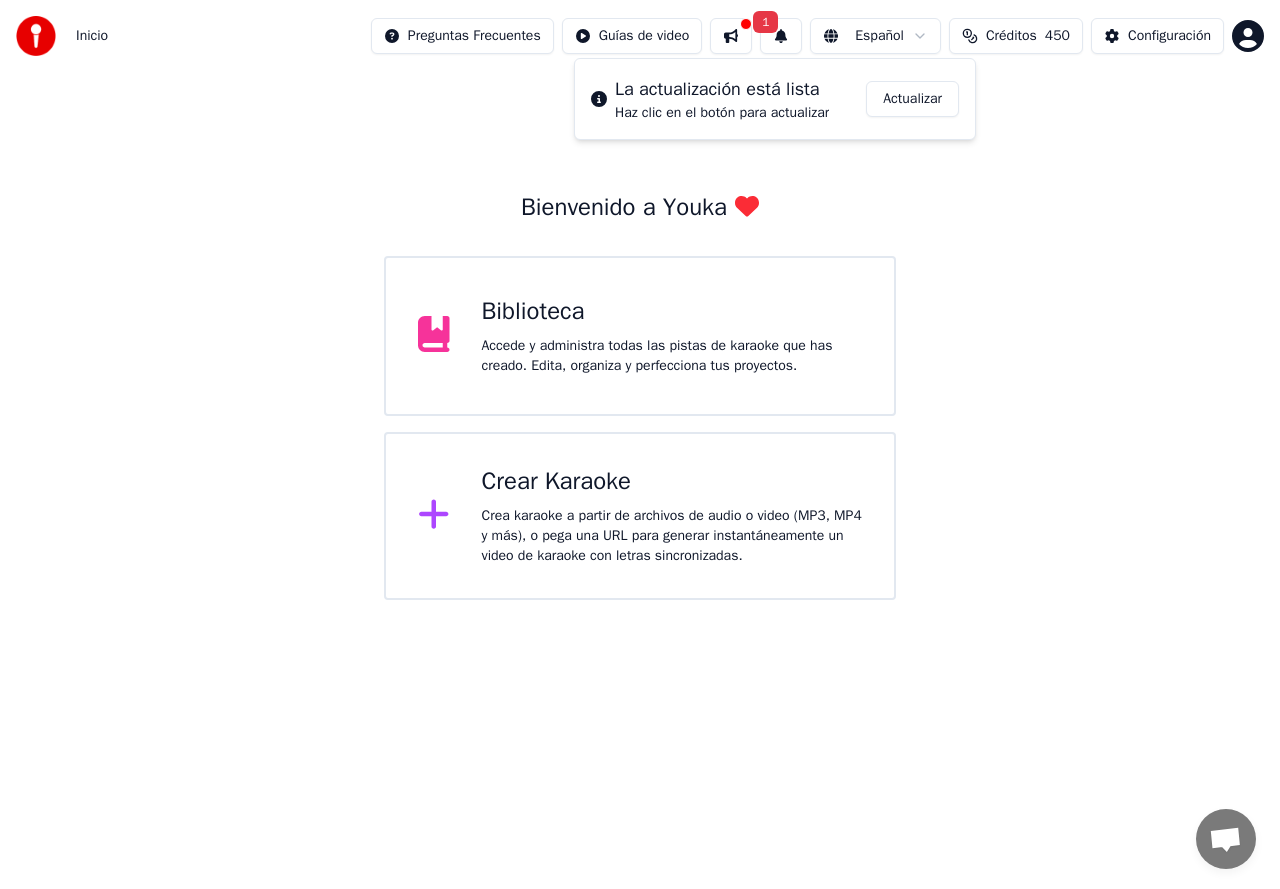 click on "Actualizar" at bounding box center (912, 99) 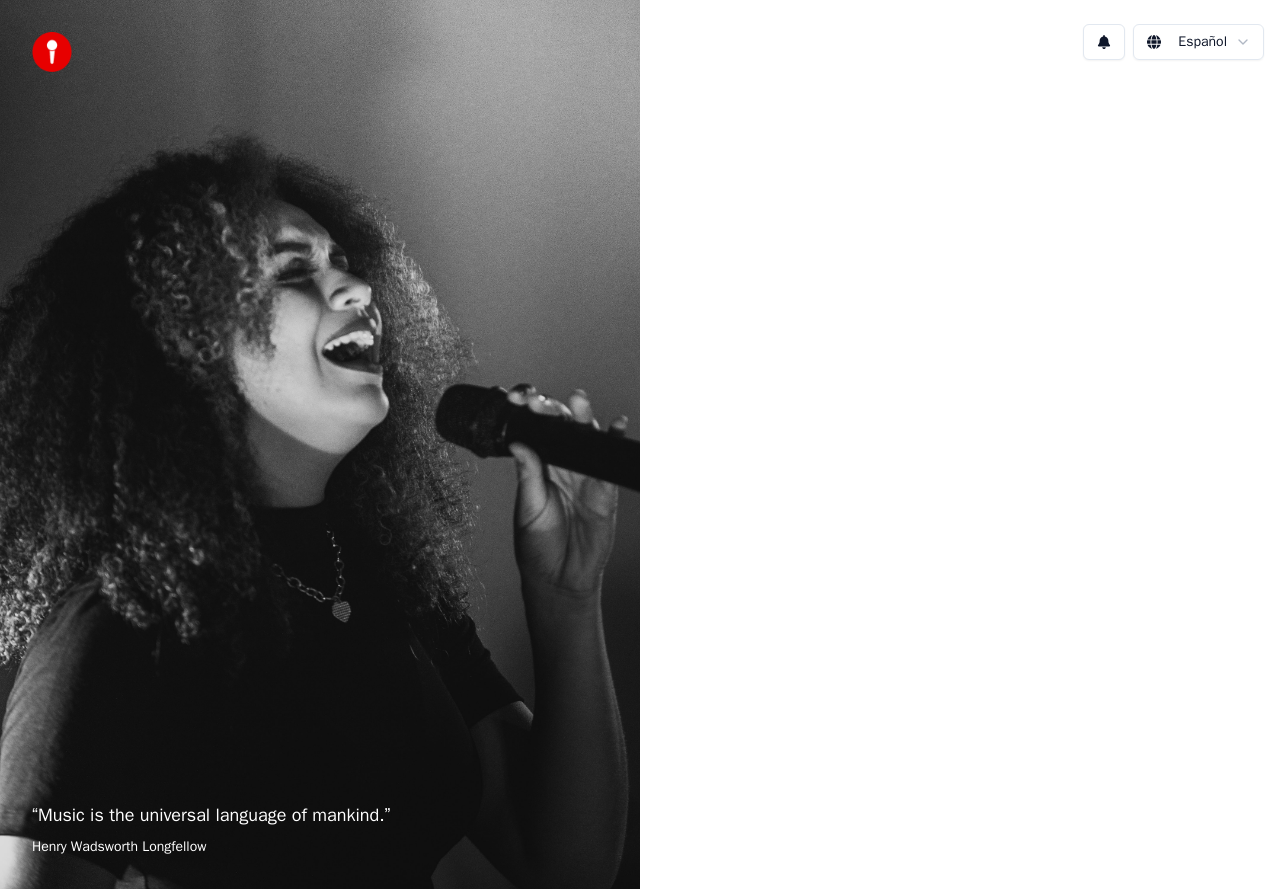 scroll, scrollTop: 0, scrollLeft: 0, axis: both 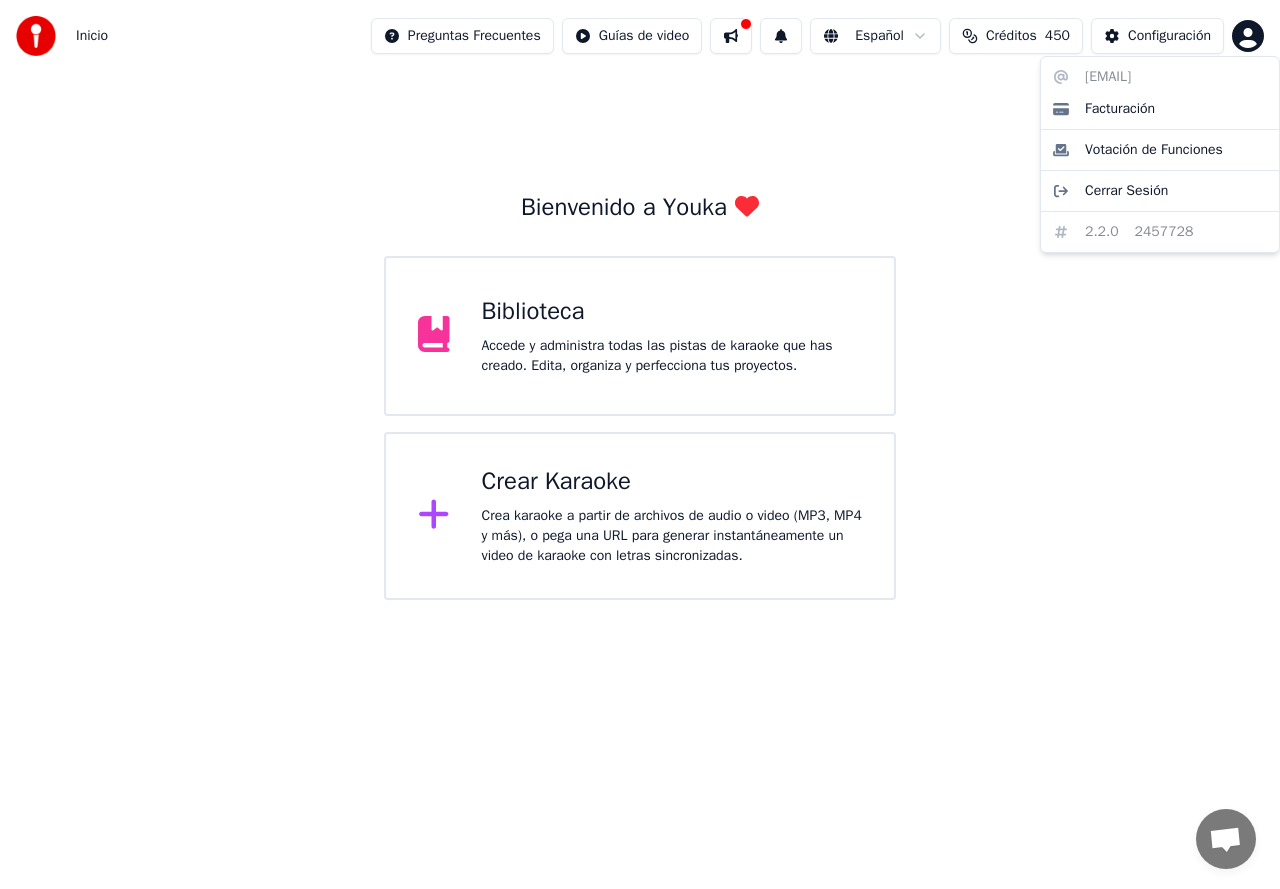 click on "Inicio Preguntas Frecuentes Guías de video Español Créditos 450 Configuración Bienvenido a Youka Biblioteca Accede y administra todas las pistas de karaoke que has creado. Edita, organiza y perfecciona tus proyectos. Crear Karaoke Crea karaoke a partir de archivos de audio o video (MP3, MP4 y más), o pega una URL para generar instantáneamente un video de karaoke con letras sincronizadas. Chatt [PERSON] från Youka Desktop Fler kanaler Fortsätt på E-post Nätverk offline. Återansluter... Inga meddelanden kan skickas eller tas emot just nu. Youka Desktop Hej! Hur kan jag hjälpa dig?  Skicka fil Infoga en smiley Skicka fil Röstmeddelande We run on Crisp [EMAIL] Facturación Votación de Funciones Cerrar Sesión 2.2.0 2457728" at bounding box center (640, 300) 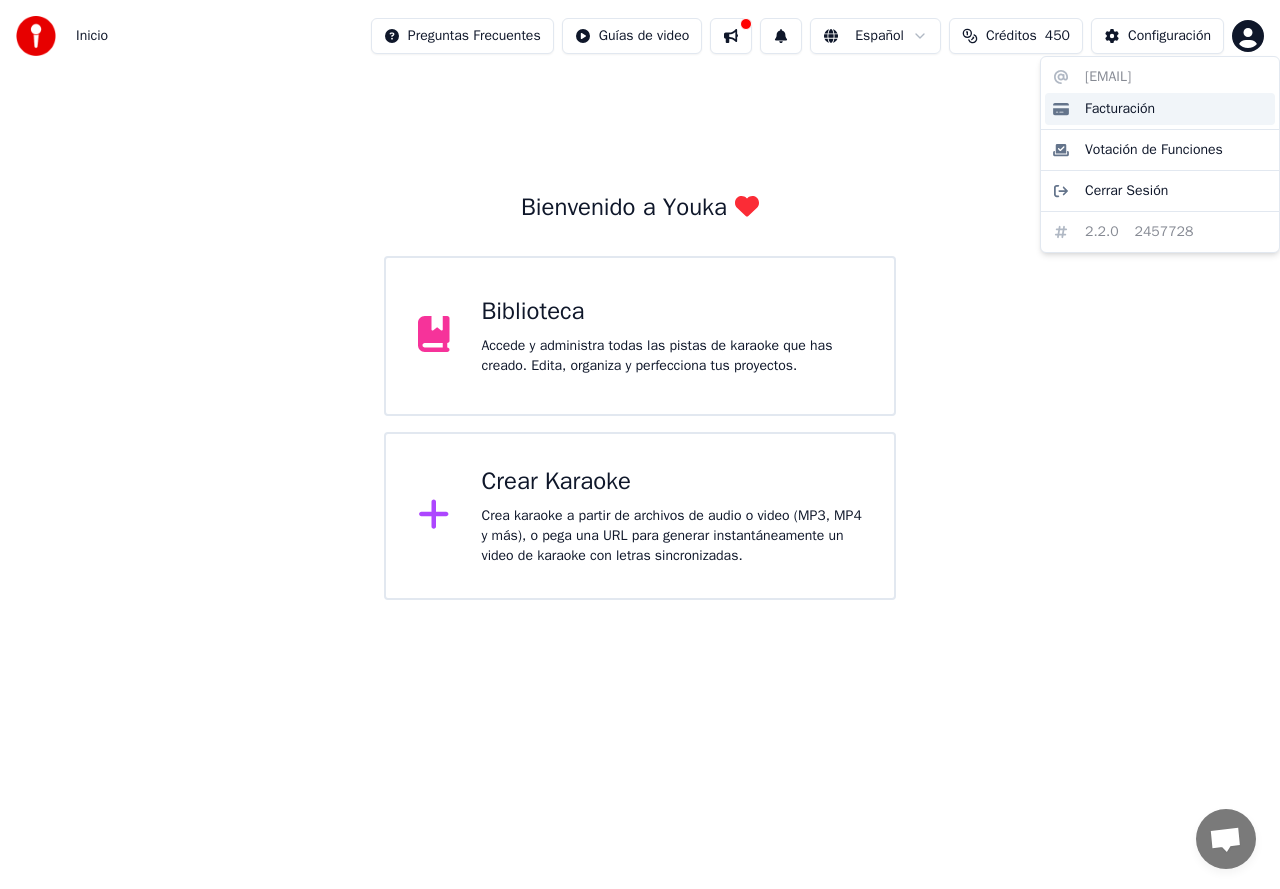 click on "Facturación" at bounding box center [1120, 109] 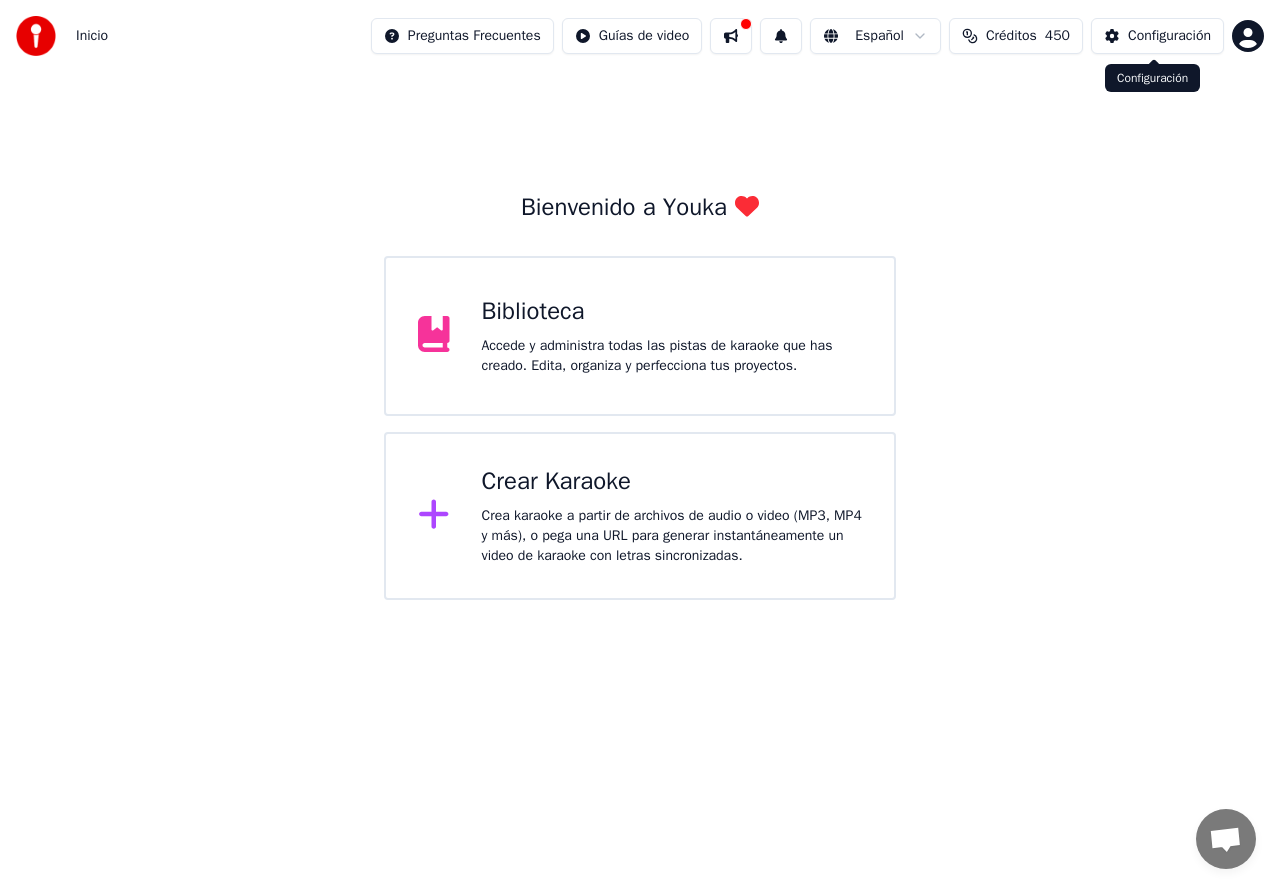 click on "Configuración" at bounding box center (1169, 36) 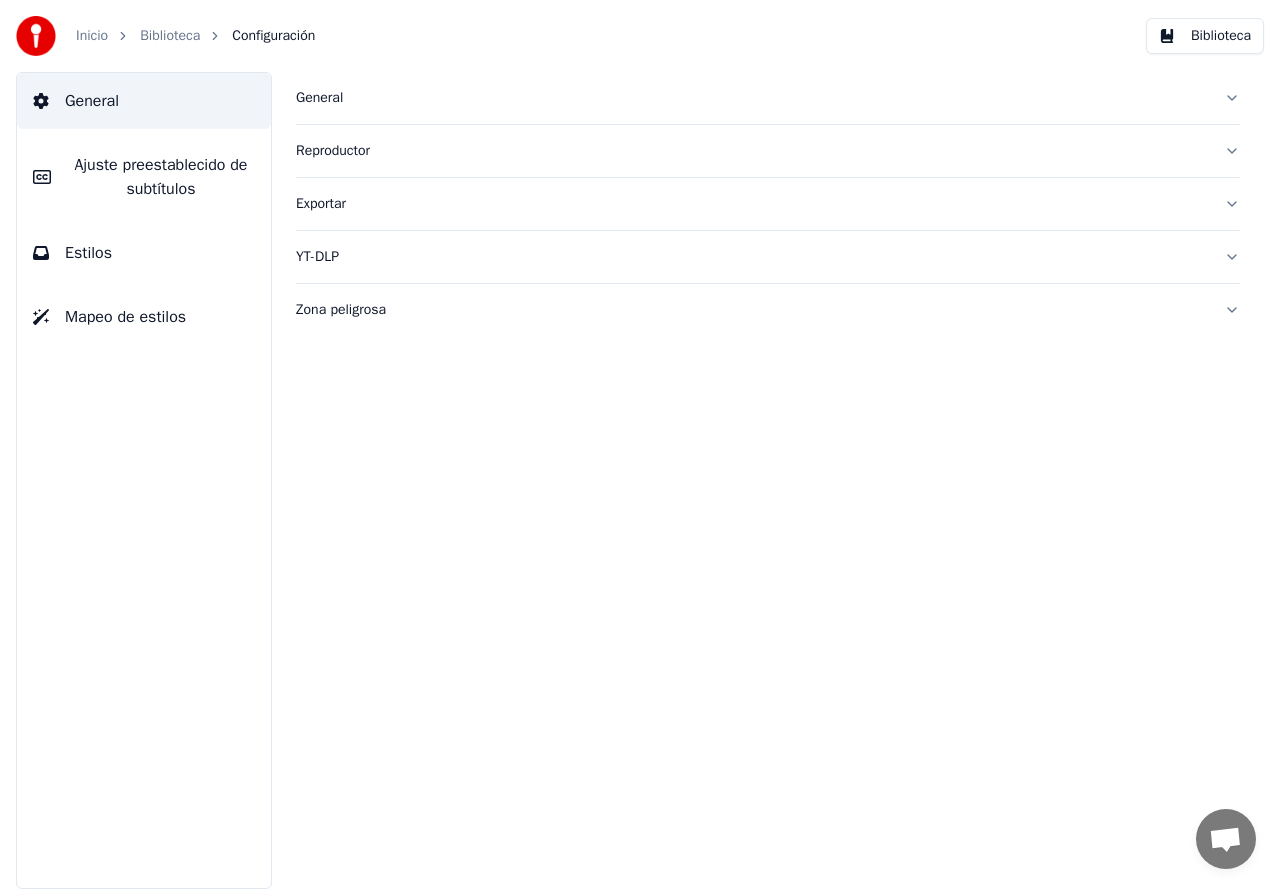 click on "General" at bounding box center [768, 98] 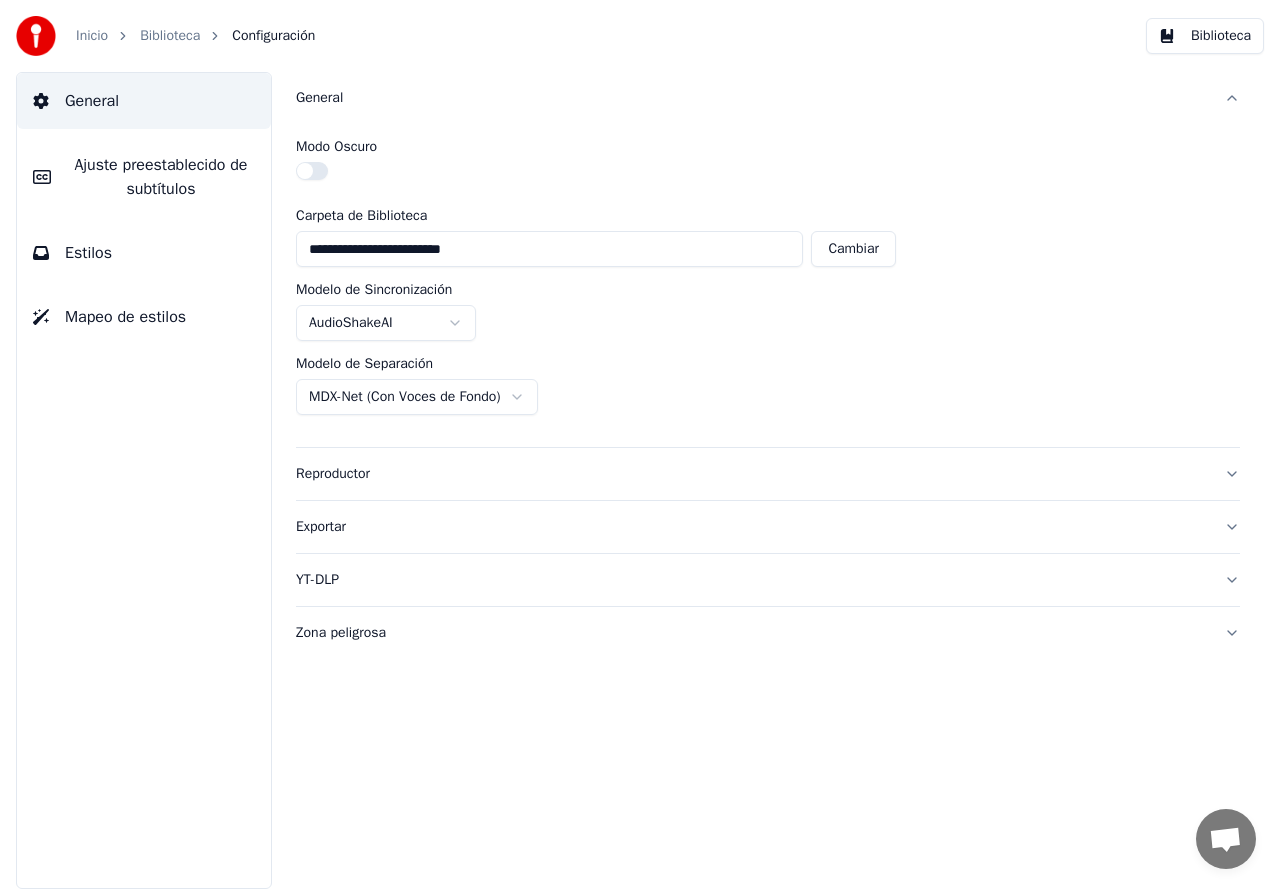 click on "Reproductor" at bounding box center (752, 474) 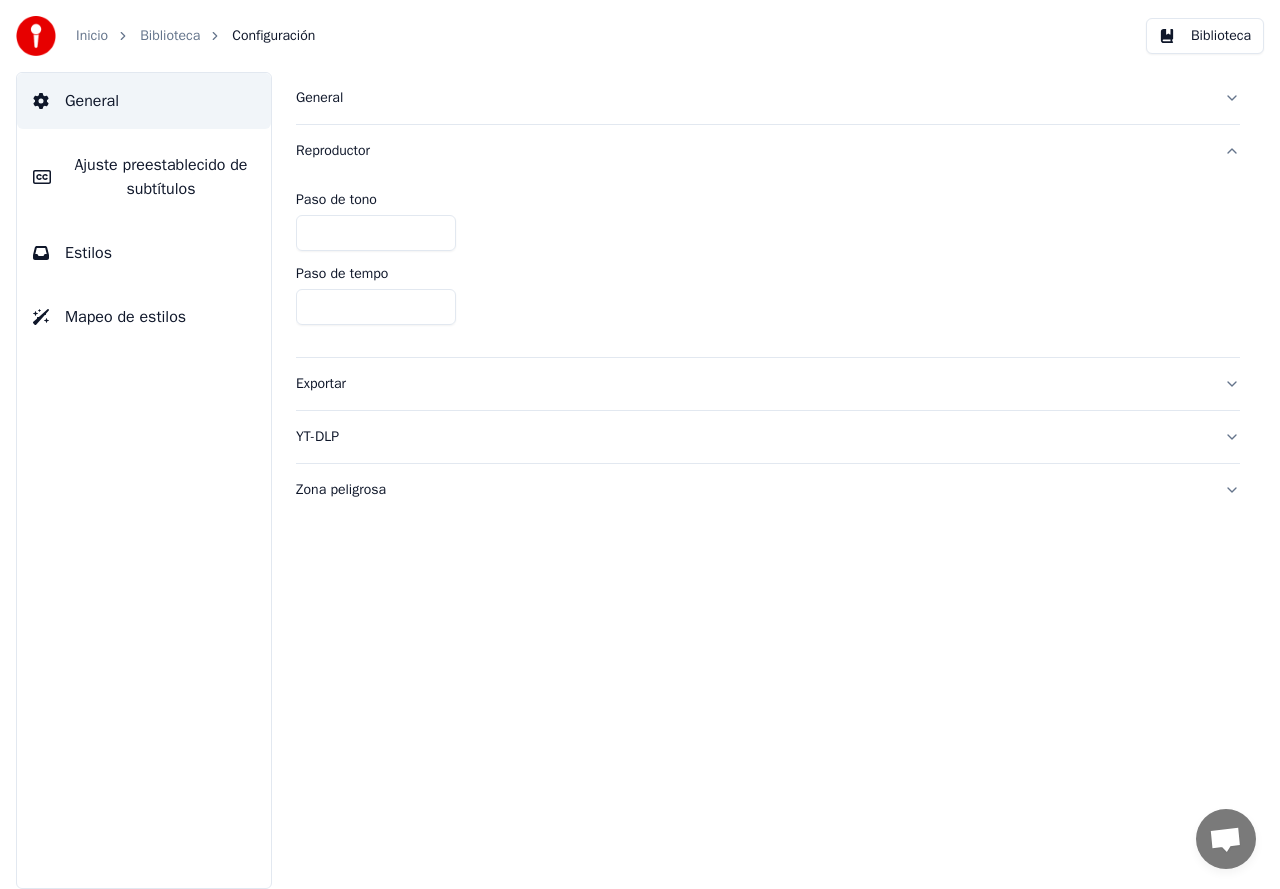 click on "Exportar" at bounding box center (752, 384) 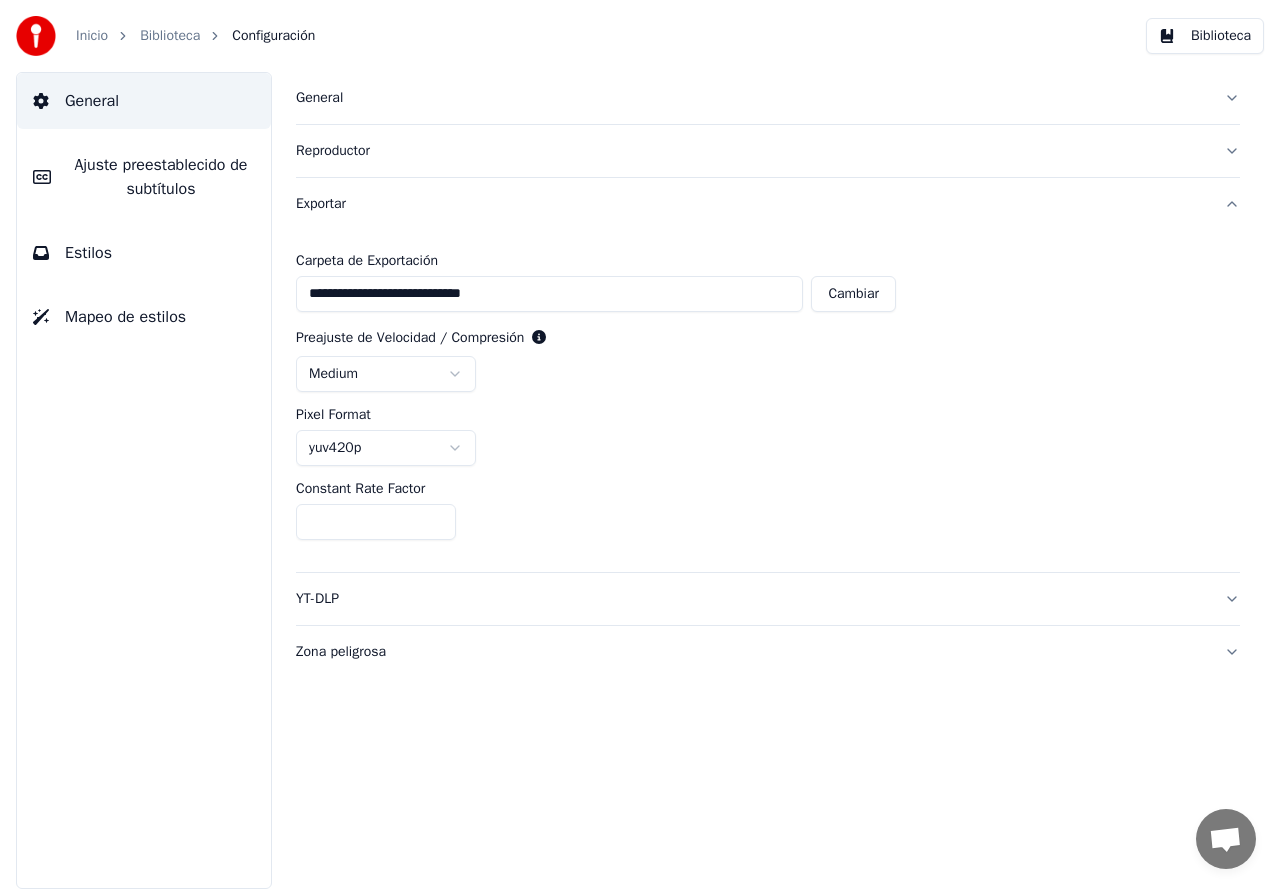 click on "General" at bounding box center [92, 101] 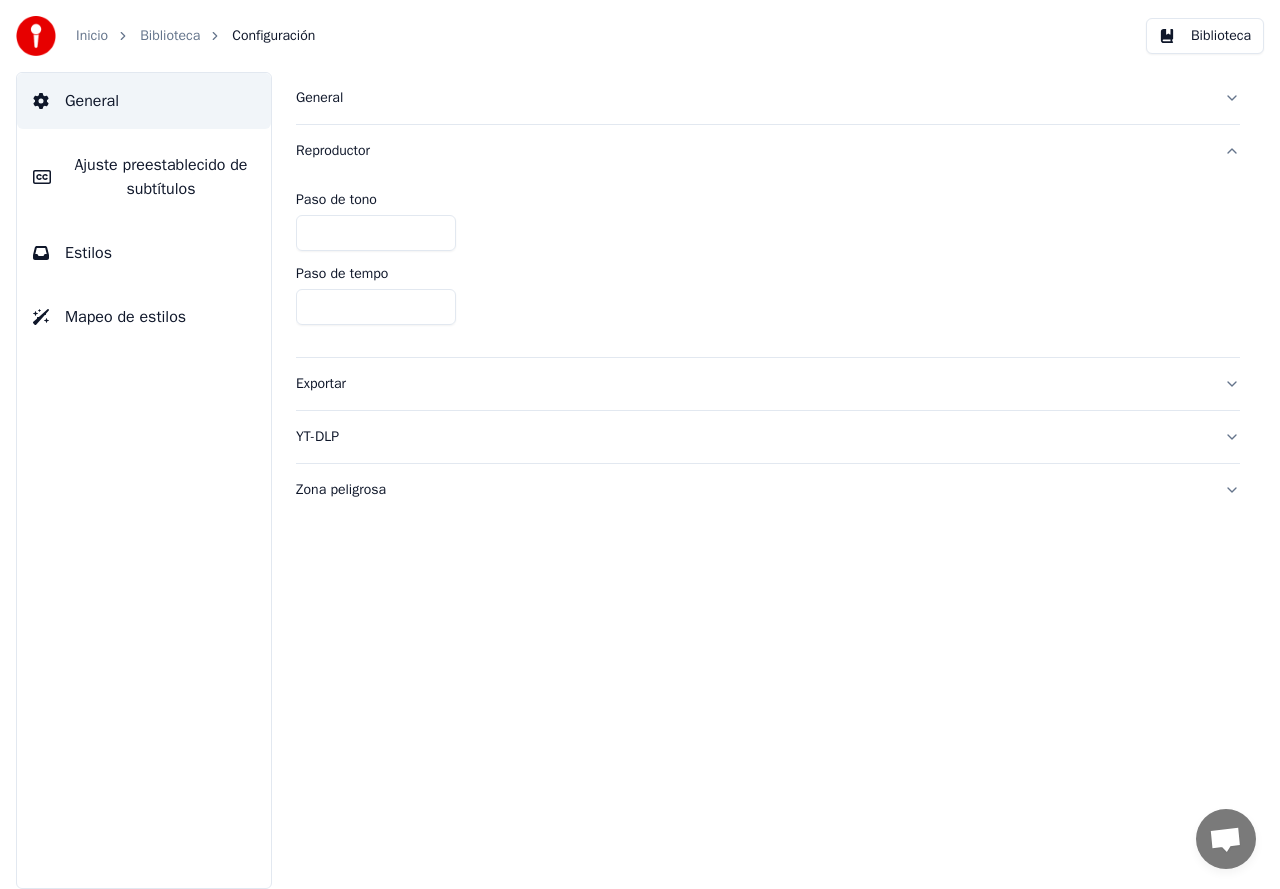 click on "Exportar" at bounding box center (752, 384) 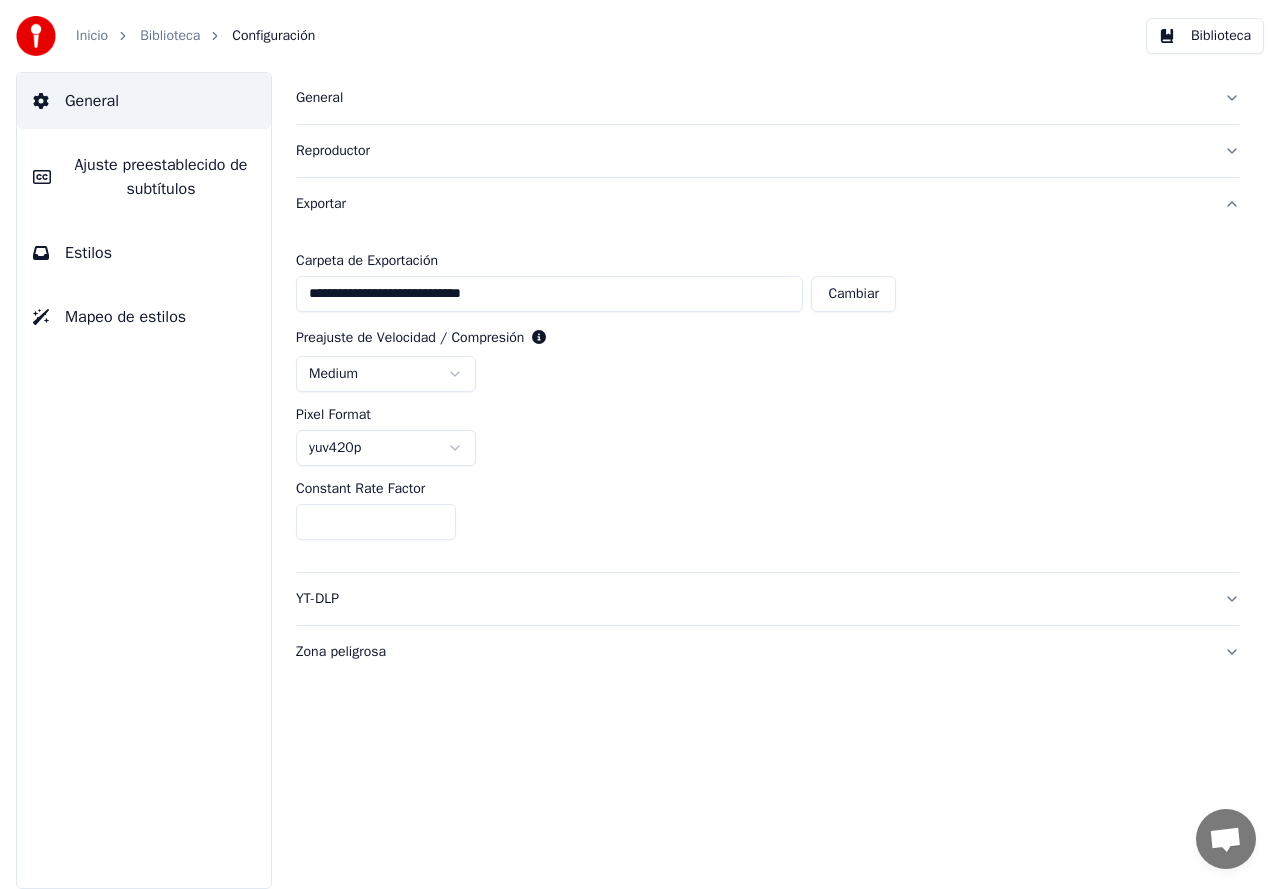 click on "YT-DLP" at bounding box center (768, 599) 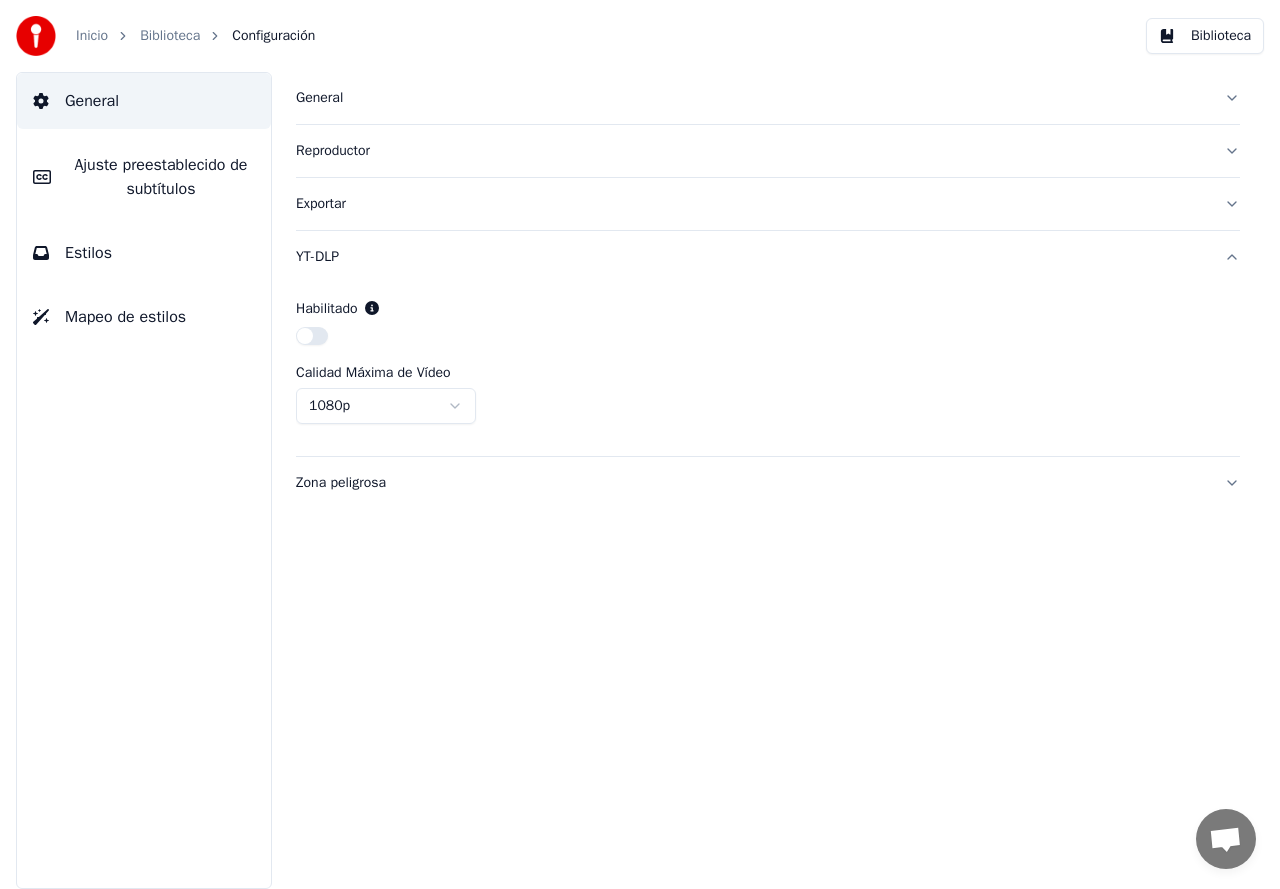 click on "Zona peligrosa" at bounding box center (768, 483) 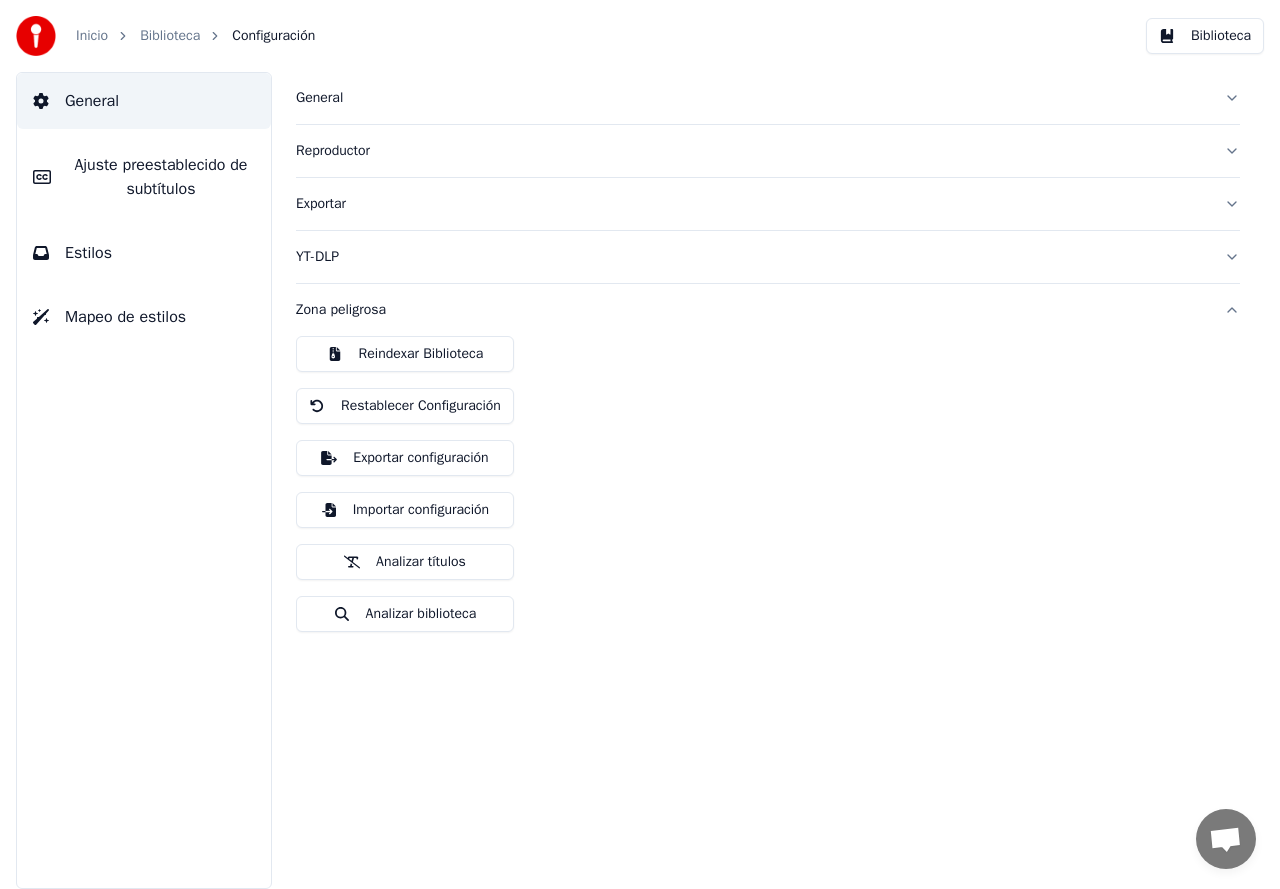 click on "Ajuste preestablecido de subtítulos" at bounding box center [144, 177] 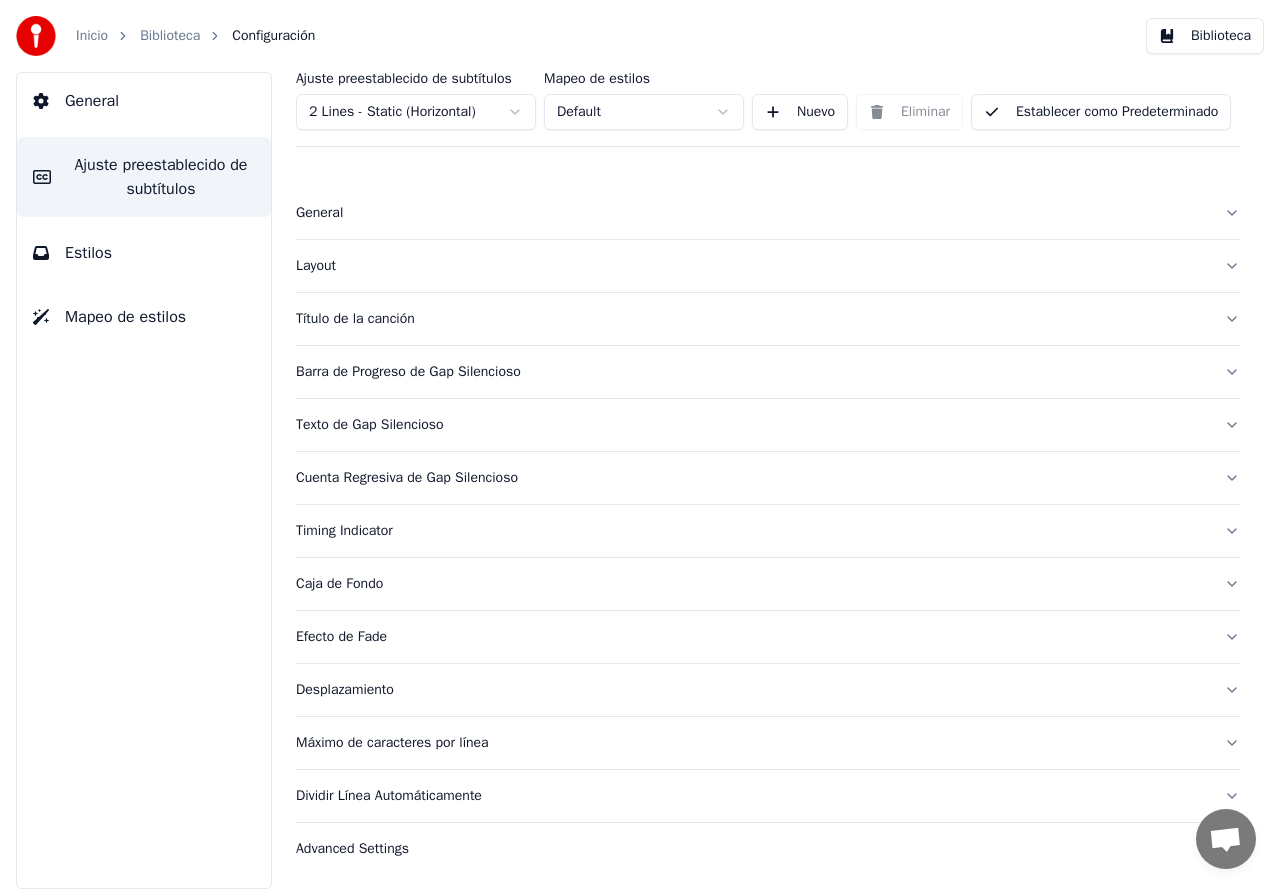 click on "Estilos" at bounding box center [144, 253] 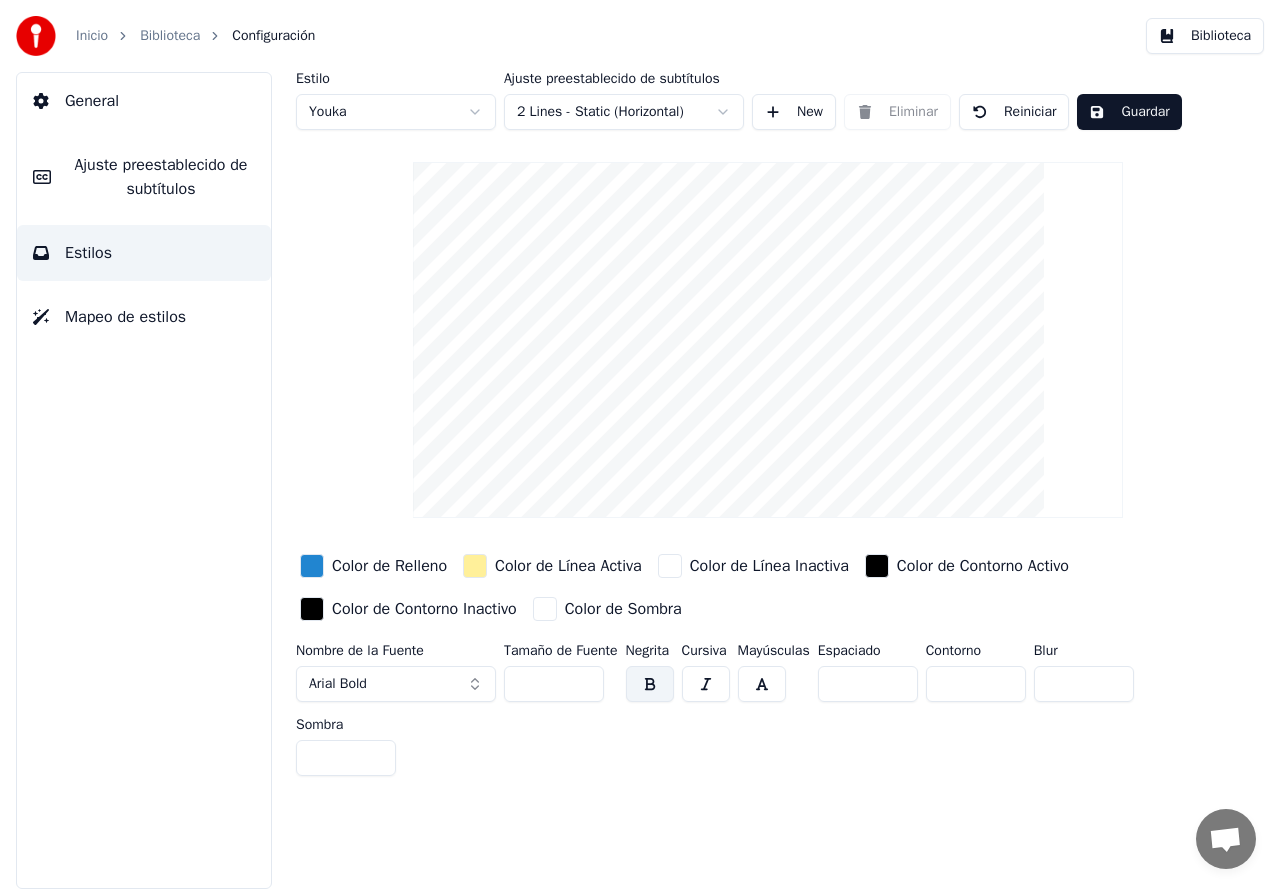click on "Mapeo de estilos" at bounding box center (125, 317) 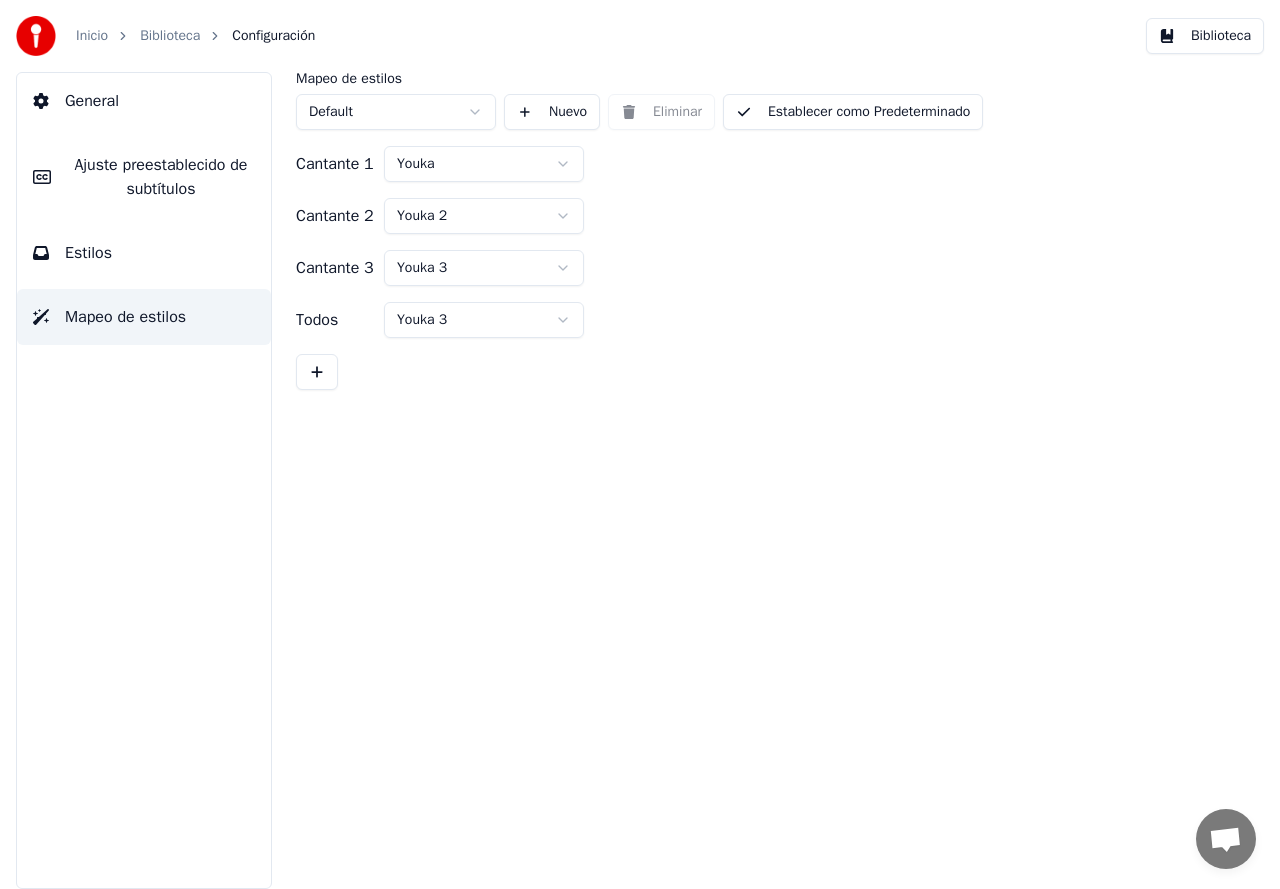 click on "Biblioteca" at bounding box center [170, 36] 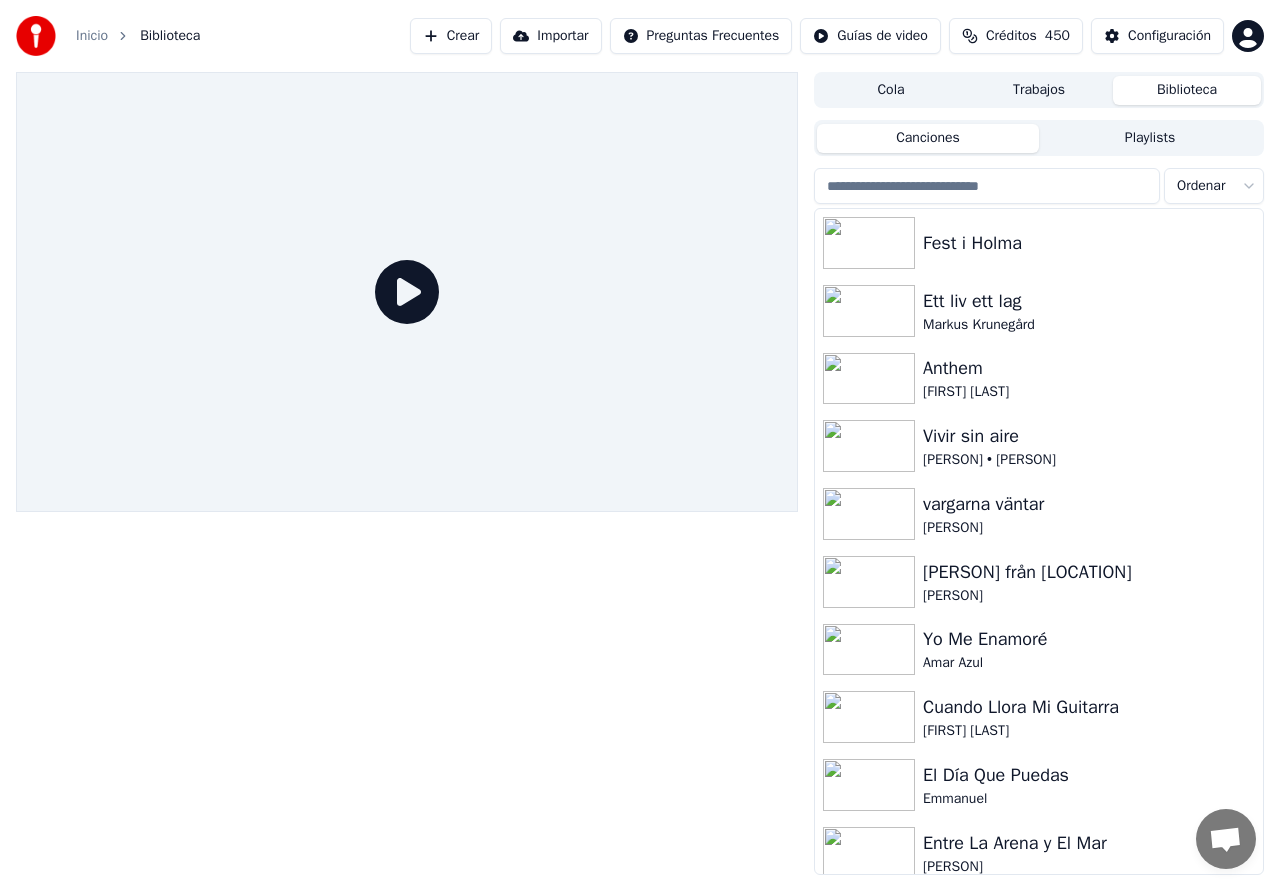 click on "Inicio" at bounding box center [92, 36] 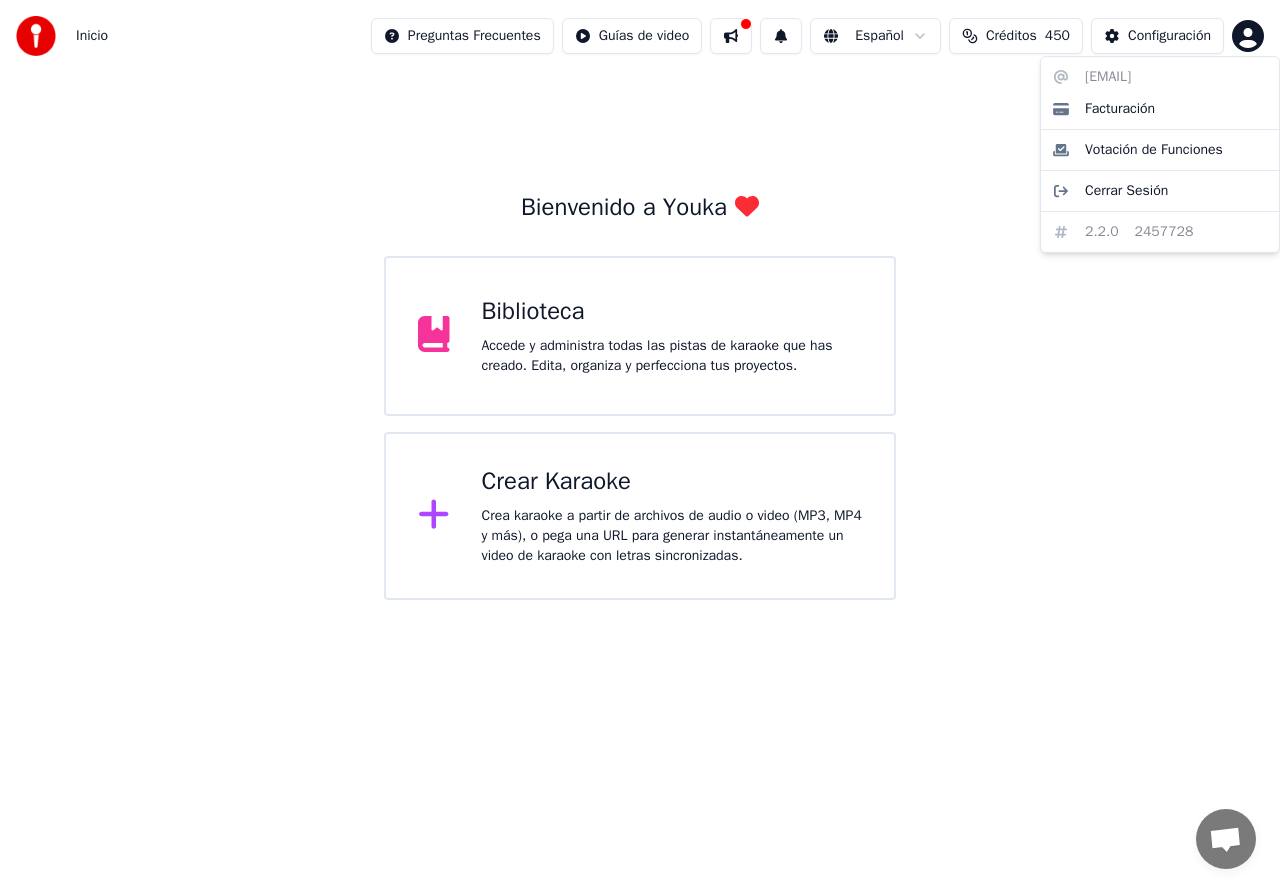 click on "Inicio Preguntas Frecuentes Guías de video Español Créditos 450 Configuración Bienvenido a Youka Biblioteca Accede y administra todas las pistas de karaoke que has creado. Edita, organiza y perfecciona tus proyectos. Crear Karaoke Crea karaoke a partir de archivos de audio o video (MP3, MP4 y más), o pega una URL para generar instantáneamente un video de karaoke con letras sincronizadas. Chatt [PERSON] från Youka Desktop Fler kanaler Fortsätt på E-post Nätverk offline. Återansluter... Inga meddelanden kan skickas eller tas emot just nu. Youka Desktop Hej! Hur kan jag hjälpa dig?  Skicka fil Infoga en smiley Skicka fil Röstmeddelande We run on Crisp [EMAIL] Facturación Votación de Funciones Cerrar Sesión 2.2.0 2457728" at bounding box center [640, 300] 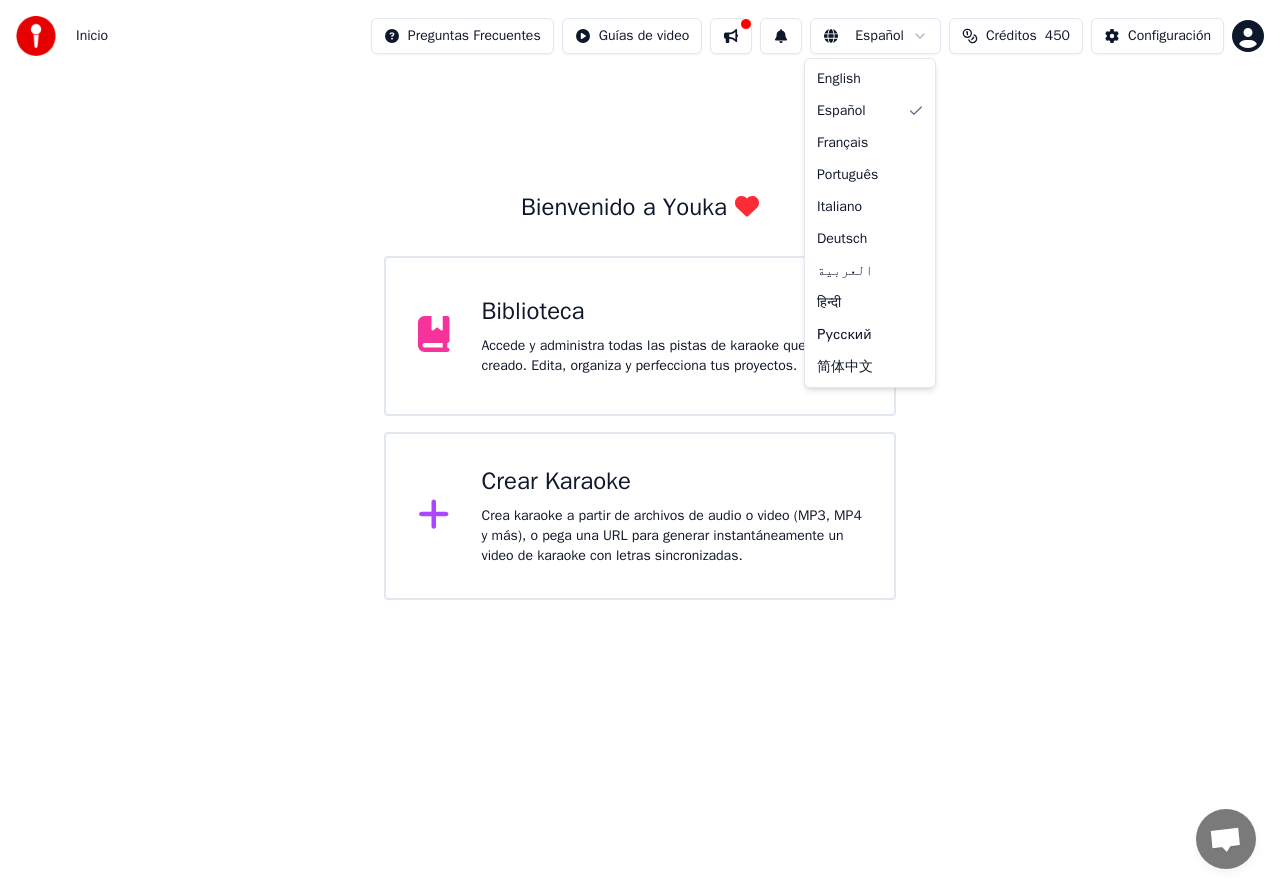 click on "Inicio Preguntas Frecuentes Guías de video Español Créditos 450 Configuración Bienvenido a Youka Biblioteca Accede y administra todas las pistas de karaoke que has creado. Edita, organiza y perfecciona tus proyectos. Crear Karaoke Crea karaoke a partir de archivos de audio o video (MP3, MP4 y más), o pega una URL para generar instantáneamente un video de karaoke con letras sincronizadas. Chatt [PERSON] från Youka Desktop Fler kanaler Fortsätt på E-post Nätverk offline. Återansluter... Inga meddelanden kan skickas eller tas emot just nu. Youka Desktop Hej! Hur kan jag hjälpa dig?  Skicka fil Infoga en smiley Skicka fil Röstmeddelande We run on Crisp English Español Français Português Italiano Deutsch العربية हिन्दी Русский 简体中文" at bounding box center (640, 300) 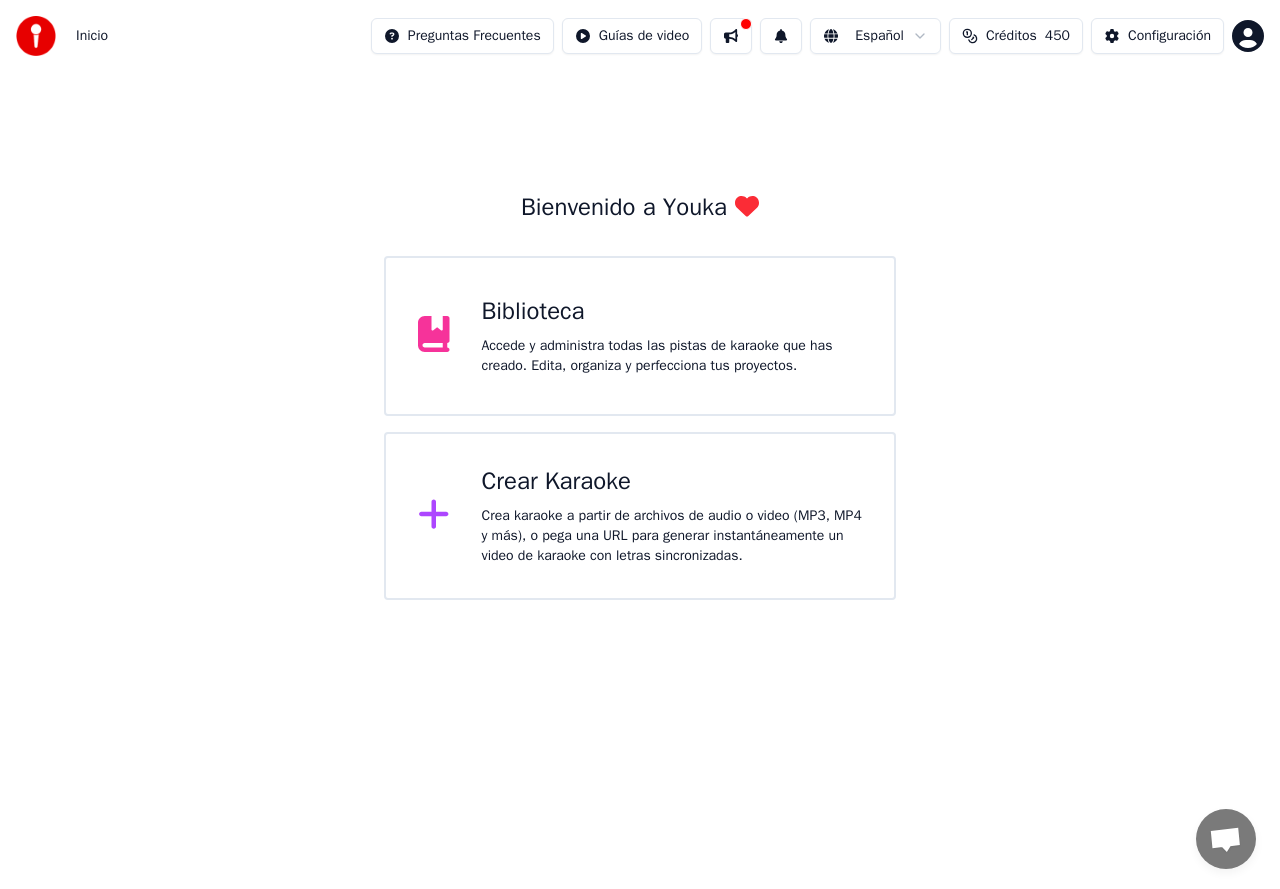 click on "Inicio Preguntas Frecuentes Guías de video Español Créditos 450 Configuración Bienvenido a Youka Biblioteca Accede y administra todas las pistas de karaoke que has creado. Edita, organiza y perfecciona tus proyectos. Crear Karaoke Crea karaoke a partir de archivos de audio o video (MP3, MP4 y más), o pega una URL para generar instantáneamente un video de karaoke con letras sincronizadas. Chatt [PERSON] från Youka Desktop Fler kanaler Fortsätt på E-post Nätverk offline. Återansluter... Inga meddelanden kan skickas eller tas emot just nu. Youka Desktop Hej! Hur kan jag hjälpa dig?  Skicka fil Infoga en smiley Skicka fil Röstmeddelande We run on Crisp" at bounding box center [640, 300] 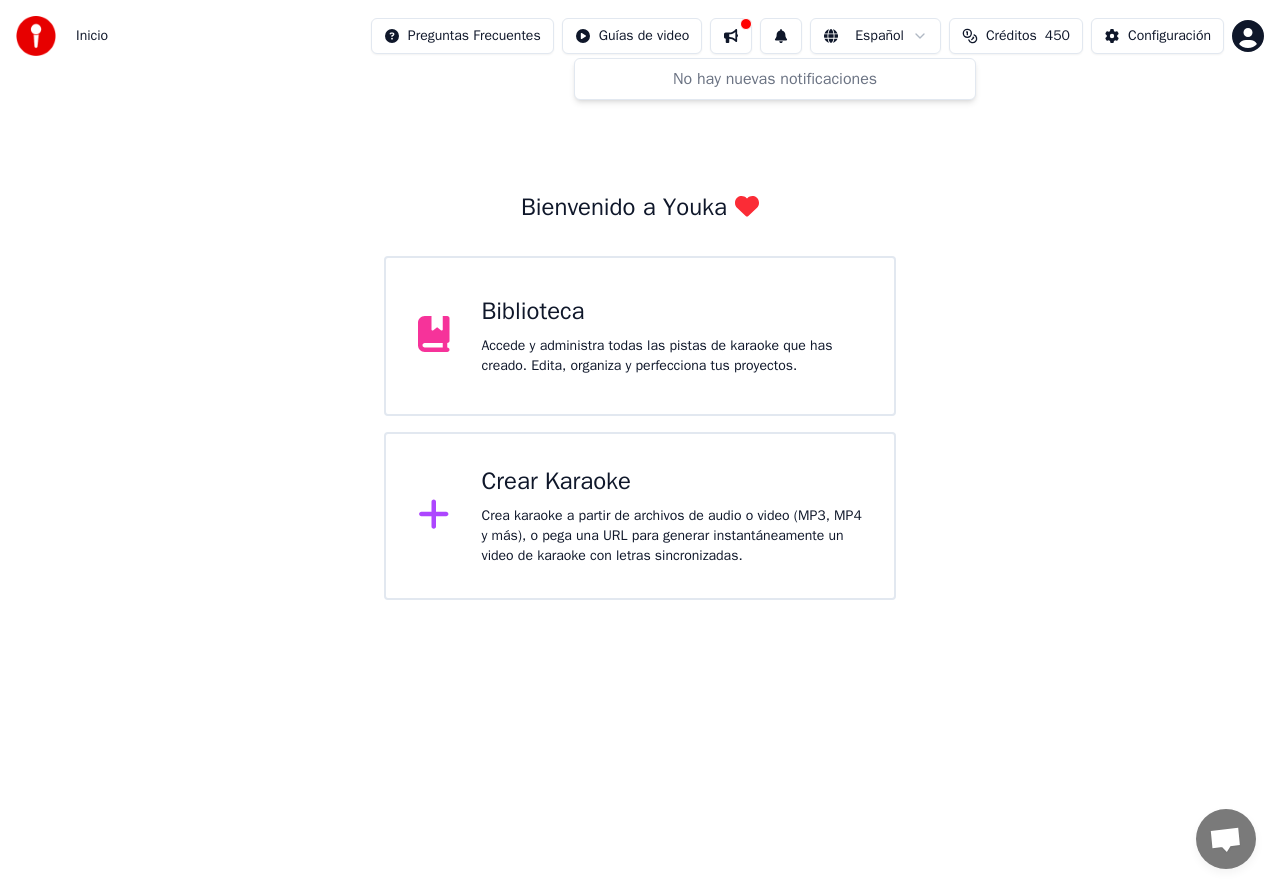 click at bounding box center [731, 36] 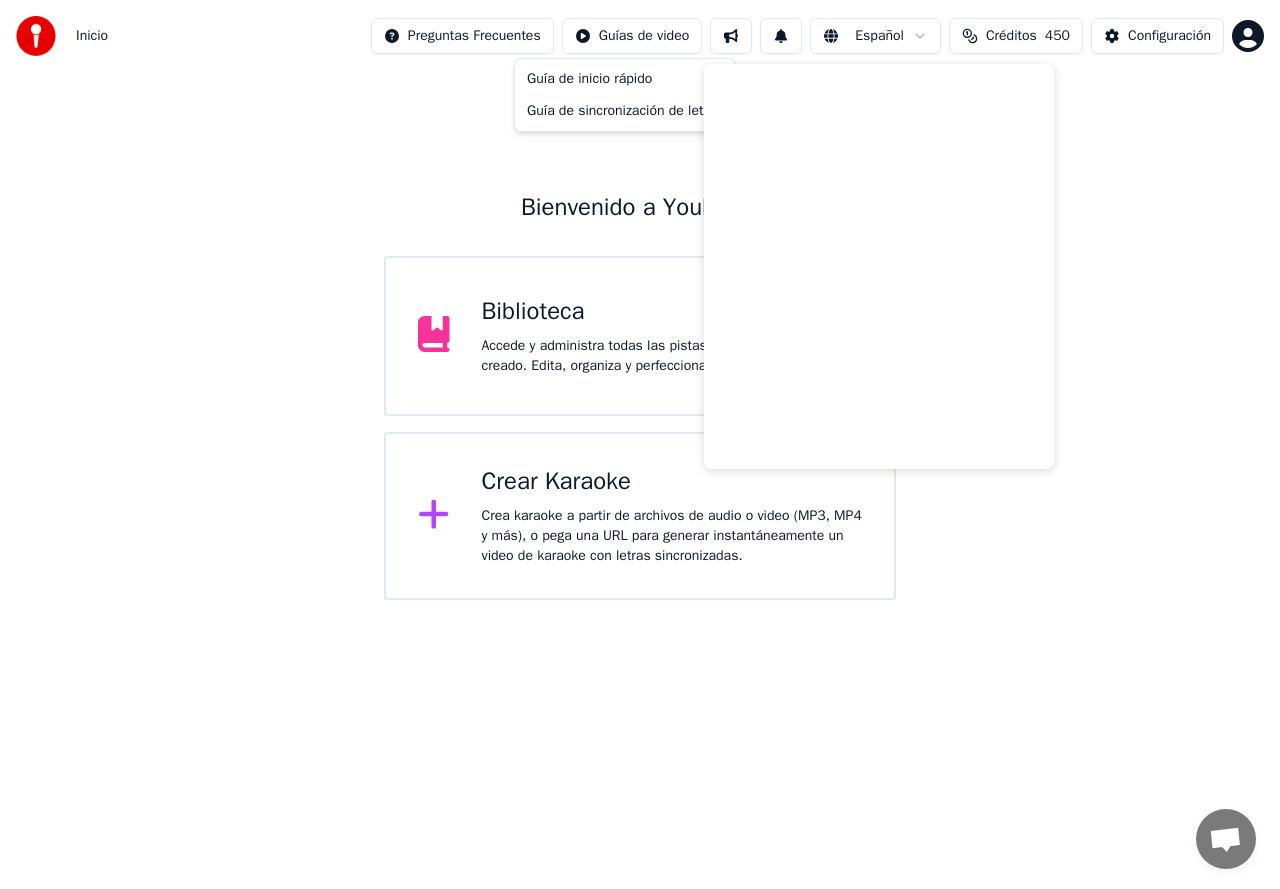 click on "Inicio Preguntas Frecuentes Guías de video Español Créditos 450 Configuración Bienvenido a Youka Biblioteca Accede y administra todas las pistas de karaoke que has creado. Edita, organiza y perfecciona tus proyectos. Crear Karaoke Crea karaoke a partir de archivos de audio o video (MP3, MP4 y más), o pega una URL para generar instantáneamente un video de karaoke con letras sincronizadas. Chatt Adam från Youka Desktop Fler kanaler Fortsätt på E-post Nätverk offline. Återansluter... Inga meddelanden kan skickas eller tas emot just nu. Youka Desktop Hej! Hur kan jag hjälpa dig?  Skicka fil Infoga en smiley Skicka fil Röstmeddelande We run on Crisp Guía de inicio rápido Guía de sincronización de letras" at bounding box center (640, 300) 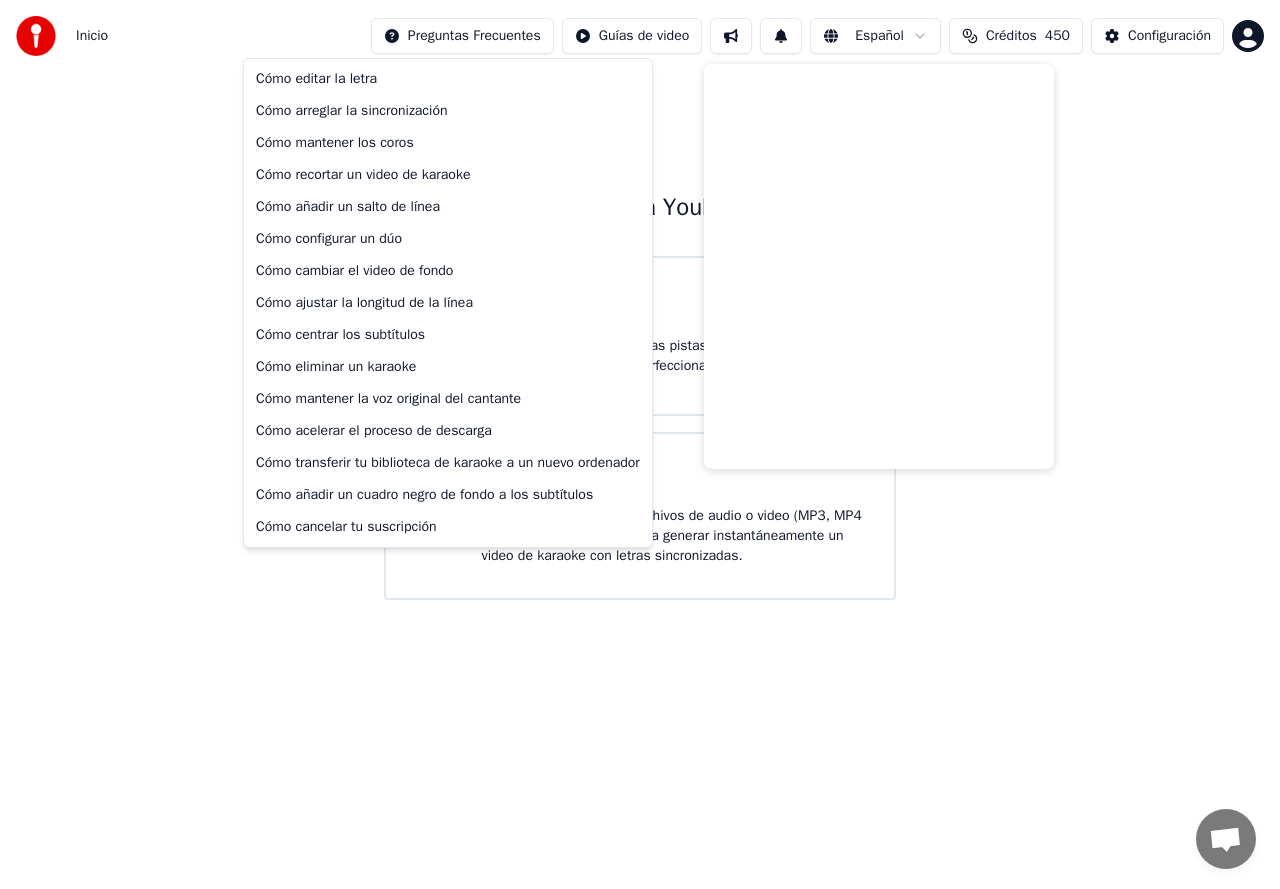 click on "Inicio Preguntas Frecuentes Guías de video Español Créditos 450 Configuración Bienvenido a Youka Biblioteca Accede y administra todas las pistas de karaoke que has creado. Edita, organiza y perfecciona tus proyectos. Crear Karaoke Crea karaoke a partir de archivos de audio o video (MP3, MP4 y más), o pega una URL para generar instantáneamente un video de karaoke con letras sincronizadas. Chatt [PERSON] från Youka Desktop Fler kanaler Fortsätt på E-post Nätverk offline. Återansluter... Inga meddelanden kan skickas eller tas emot just nu. Youka Desktop Hej! Hur kan jag hjälpa dig?  Skicka fil Infoga en smiley Skicka fil Röstmeddelande We run on Crisp Cómo editar la letra Cómo arreglar la sincronización Cómo mantener los coros Cómo recortar un video de karaoke Cómo añadir un salto de línea Cómo configurar un dúo Cómo cambiar el video de fondo Cómo ajustar la longitud de la línea Cómo centrar los subtítulos Cómo eliminar un karaoke Cómo mantener la voz original del cantante" at bounding box center [640, 300] 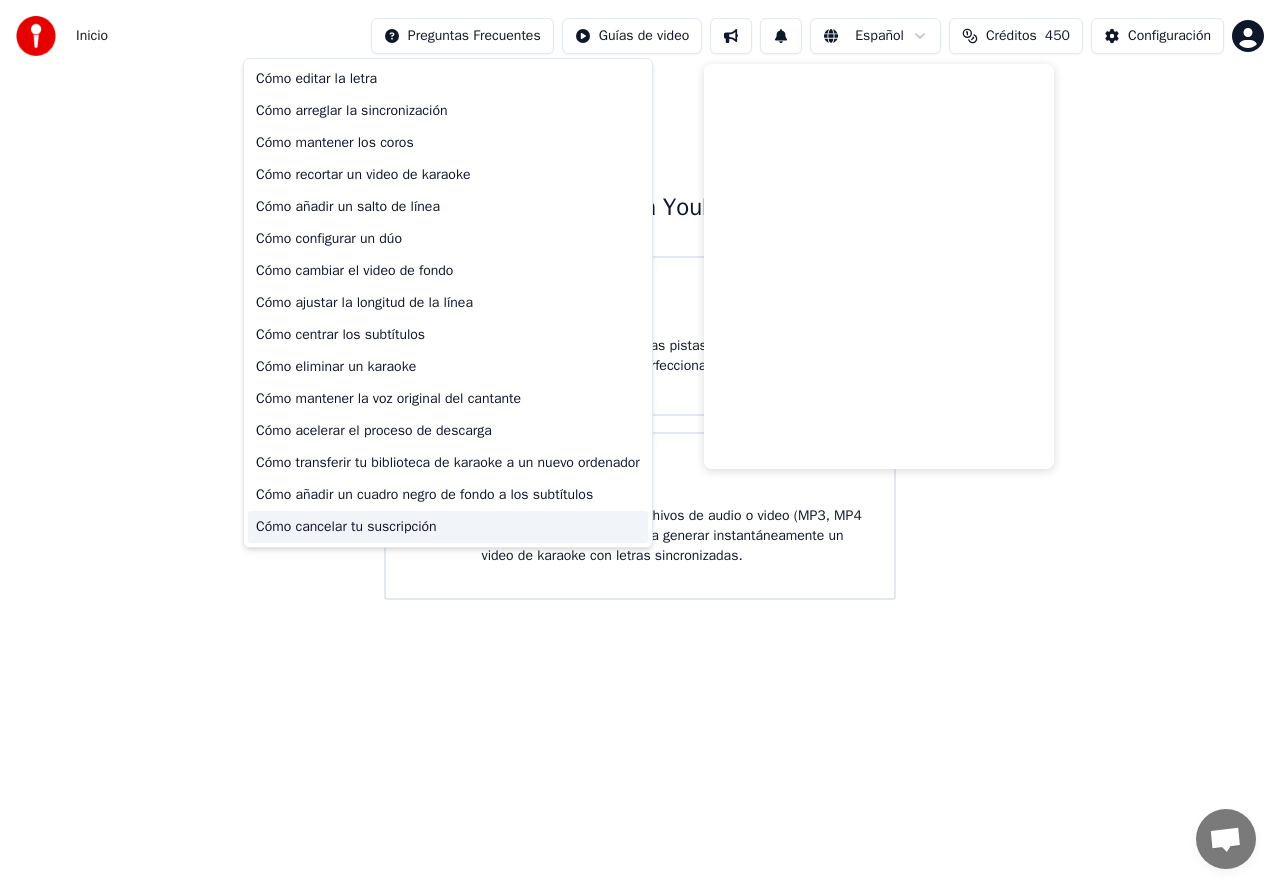 click on "Cómo cancelar tu suscripción" at bounding box center (448, 527) 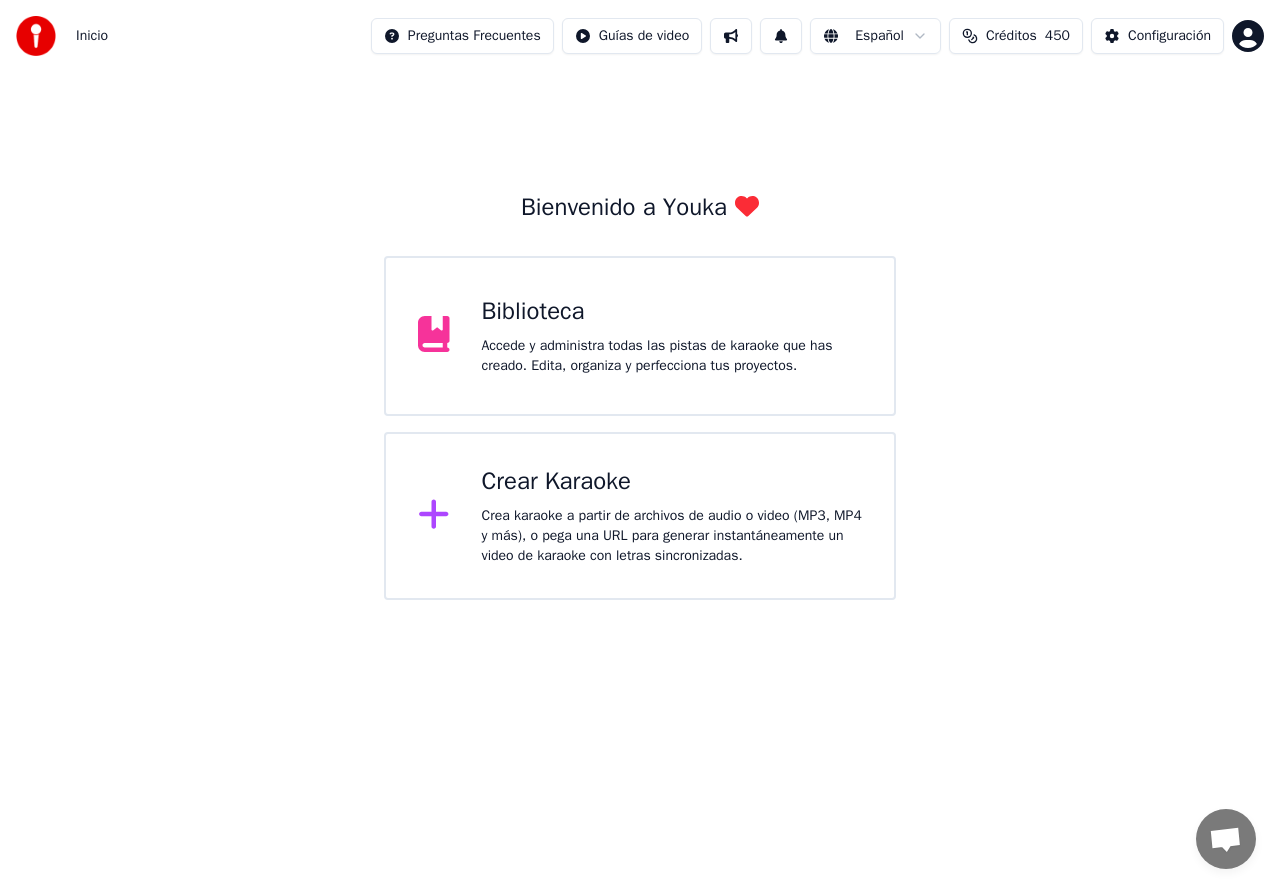 click on "Inicio Preguntas Frecuentes Guías de video Español Créditos 450 Configuración Bienvenido a Youka Biblioteca Accede y administra todas las pistas de karaoke que has creado. Edita, organiza y perfecciona tus proyectos. Crear Karaoke Crea karaoke a partir de archivos de audio o video (MP3, MP4 y más), o pega una URL para generar instantáneamente un video de karaoke con letras sincronizadas. Chatt [PERSON] från Youka Desktop Fler kanaler Fortsätt på E-post Nätverk offline. Återansluter... Inga meddelanden kan skickas eller tas emot just nu. Youka Desktop Hej! Hur kan jag hjälpa dig?  Skicka fil Infoga en smiley Skicka fil Röstmeddelande We run on Crisp" at bounding box center (640, 300) 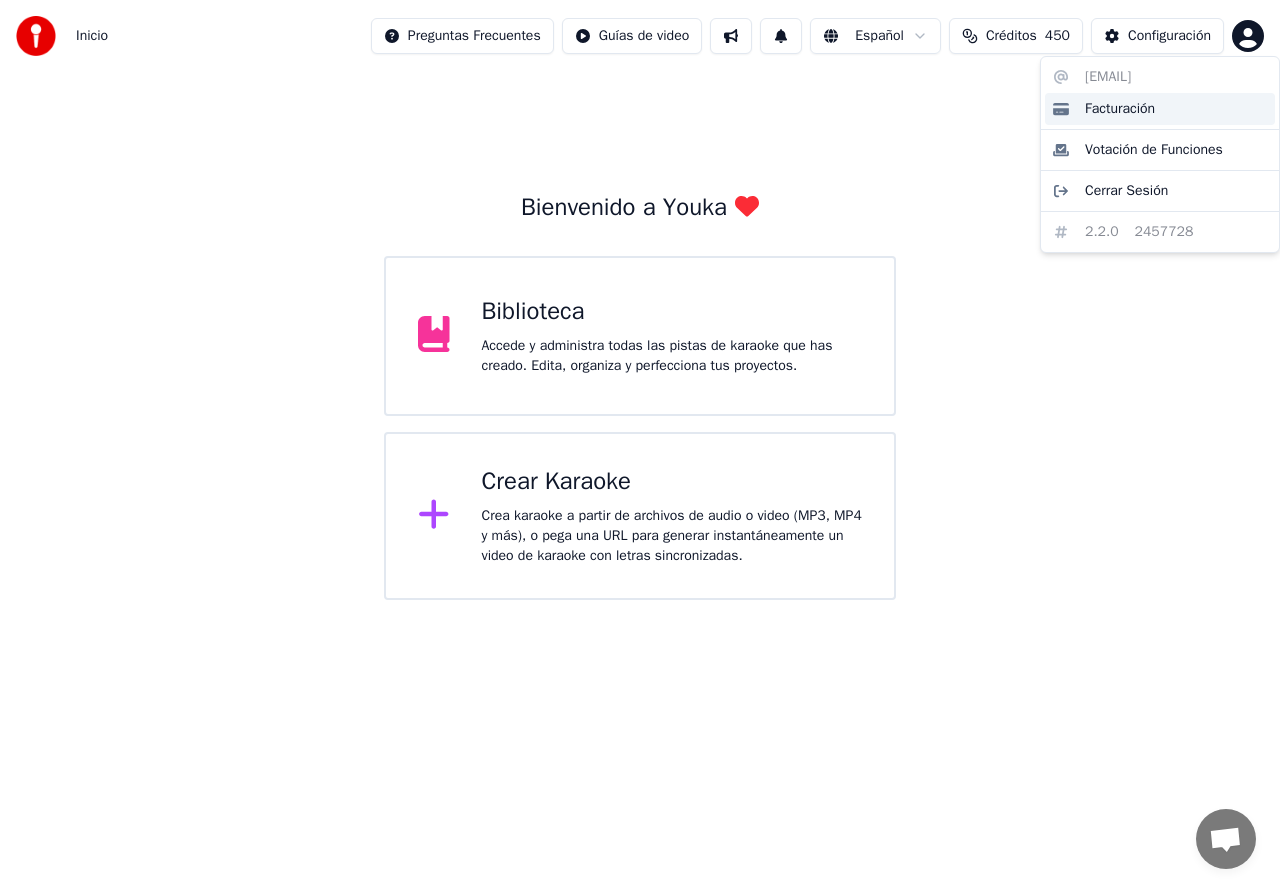 click on "Facturación" at bounding box center [1120, 109] 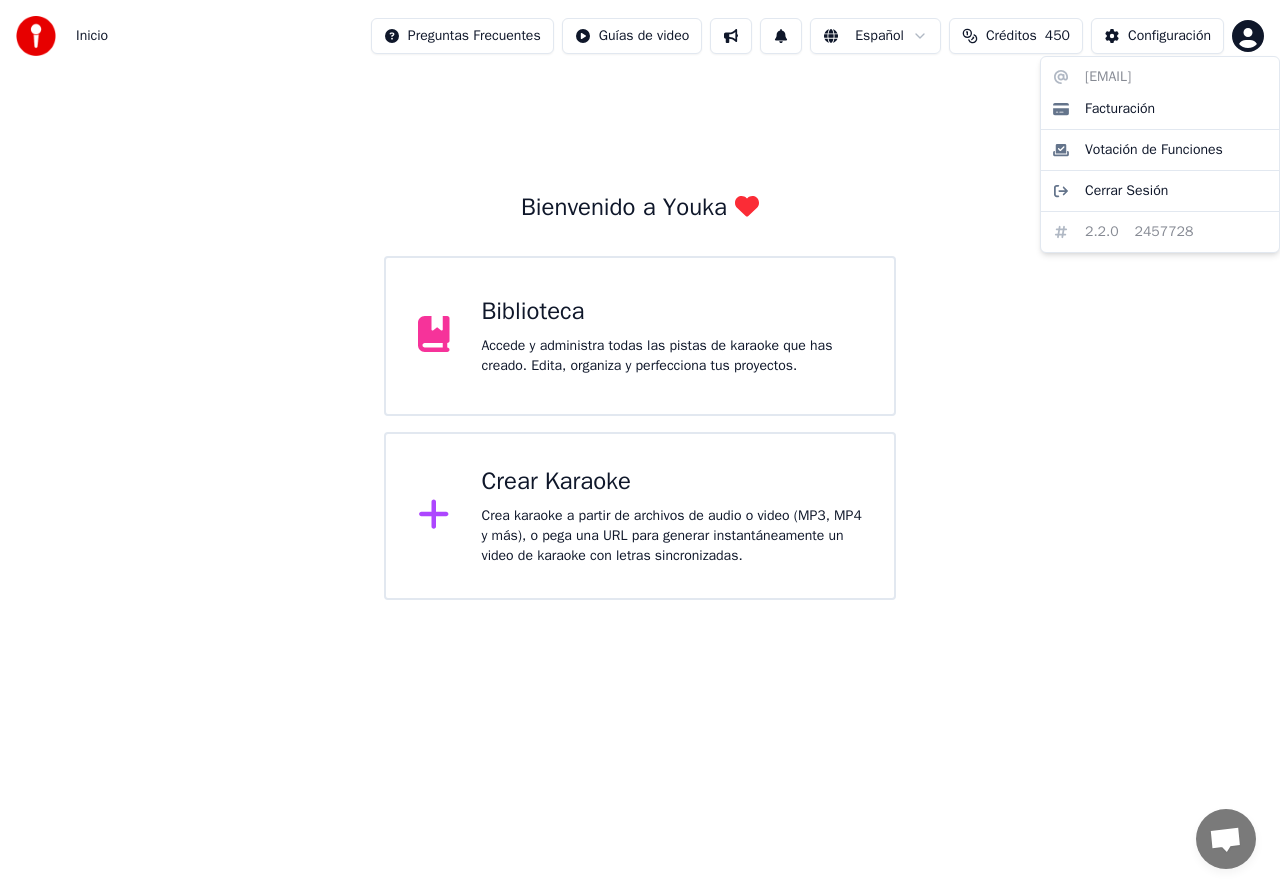 click on "Inicio Preguntas Frecuentes Guías de video Español Créditos 450 Configuración Bienvenido a Youka Biblioteca Accede y administra todas las pistas de karaoke que has creado. Edita, organiza y perfecciona tus proyectos. Crear Karaoke Crea karaoke a partir de archivos de audio o video (MP3, MP4 y más), o pega una URL para generar instantáneamente un video de karaoke con letras sincronizadas. Chatt [PERSON] från Youka Desktop Fler kanaler Fortsätt på E-post Nätverk offline. Återansluter... Inga meddelanden kan skickas eller tas emot just nu. Youka Desktop Hej! Hur kan jag hjälpa dig?  Skicka fil Infoga en smiley Skicka fil Röstmeddelande We run on Crisp [EMAIL] Facturación Votación de Funciones Cerrar Sesión 2.2.0 2457728" at bounding box center (640, 300) 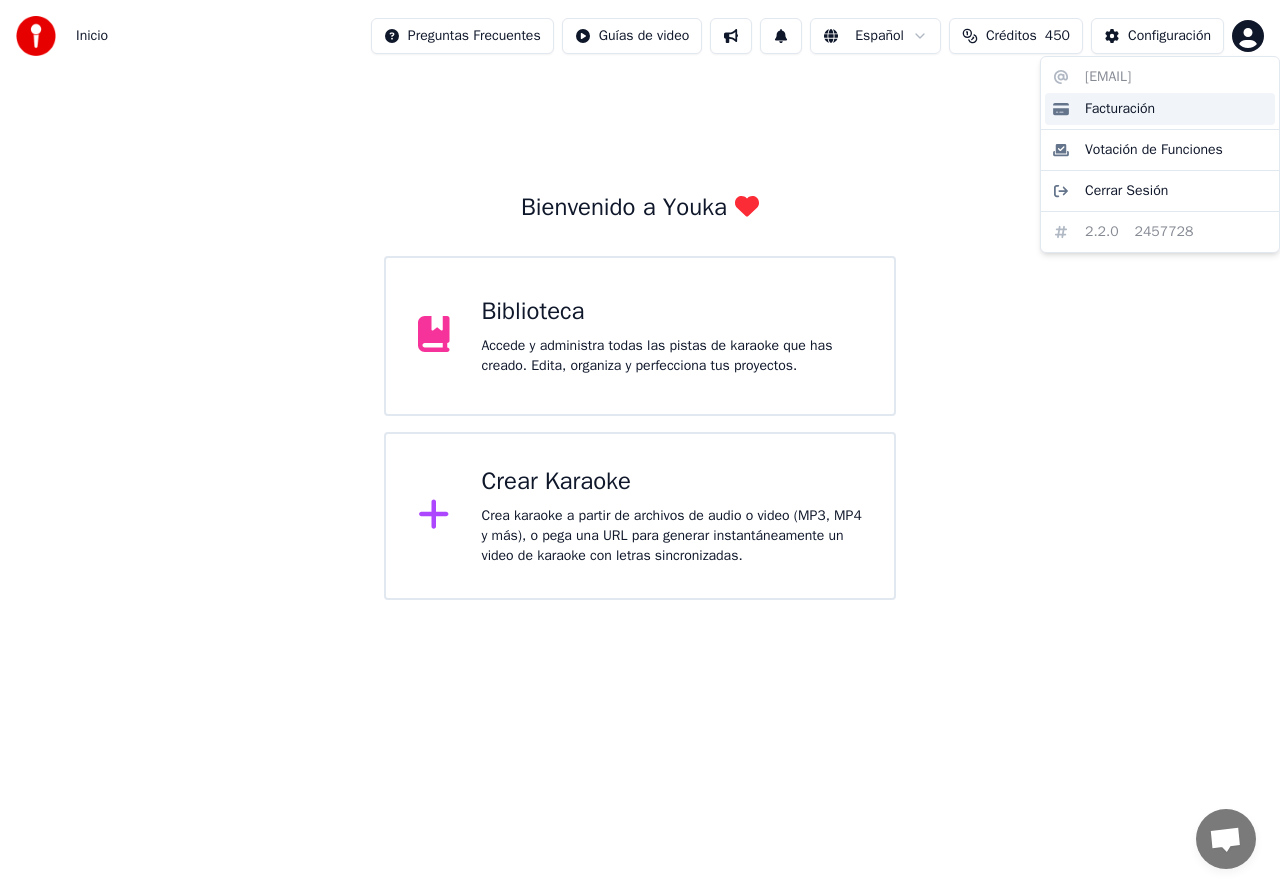 click on "Facturación" at bounding box center (1120, 109) 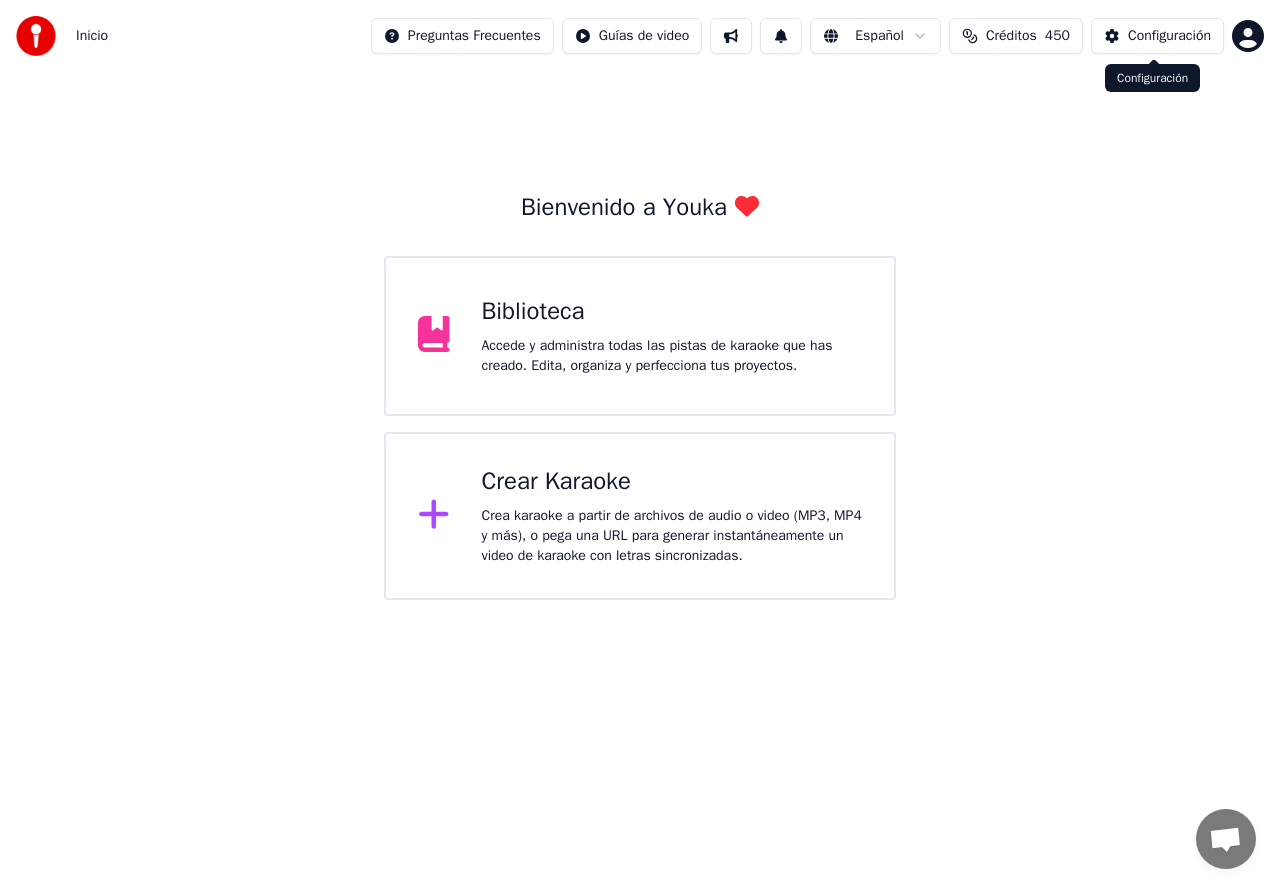 click on "Configuración" at bounding box center (1169, 36) 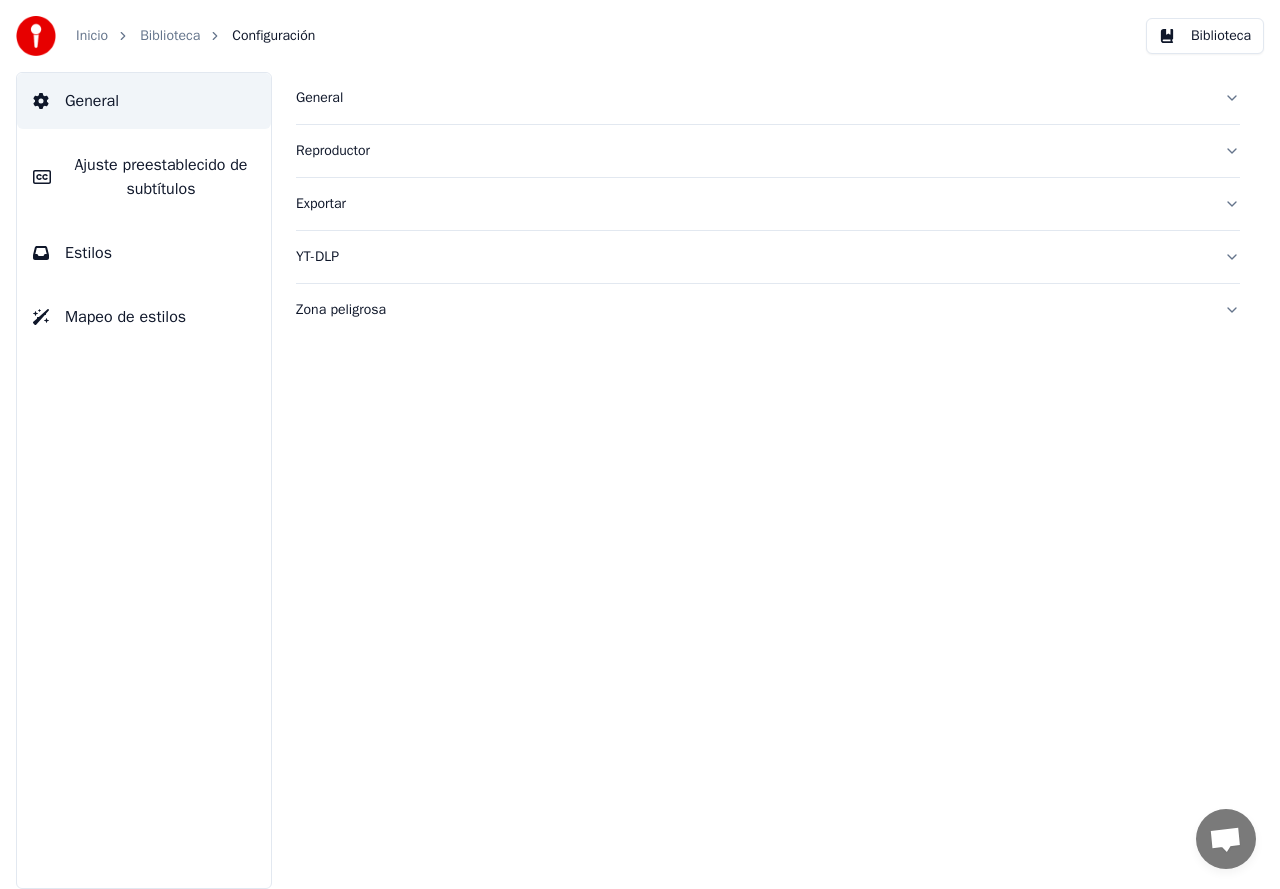 click on "Configuración" at bounding box center (273, 36) 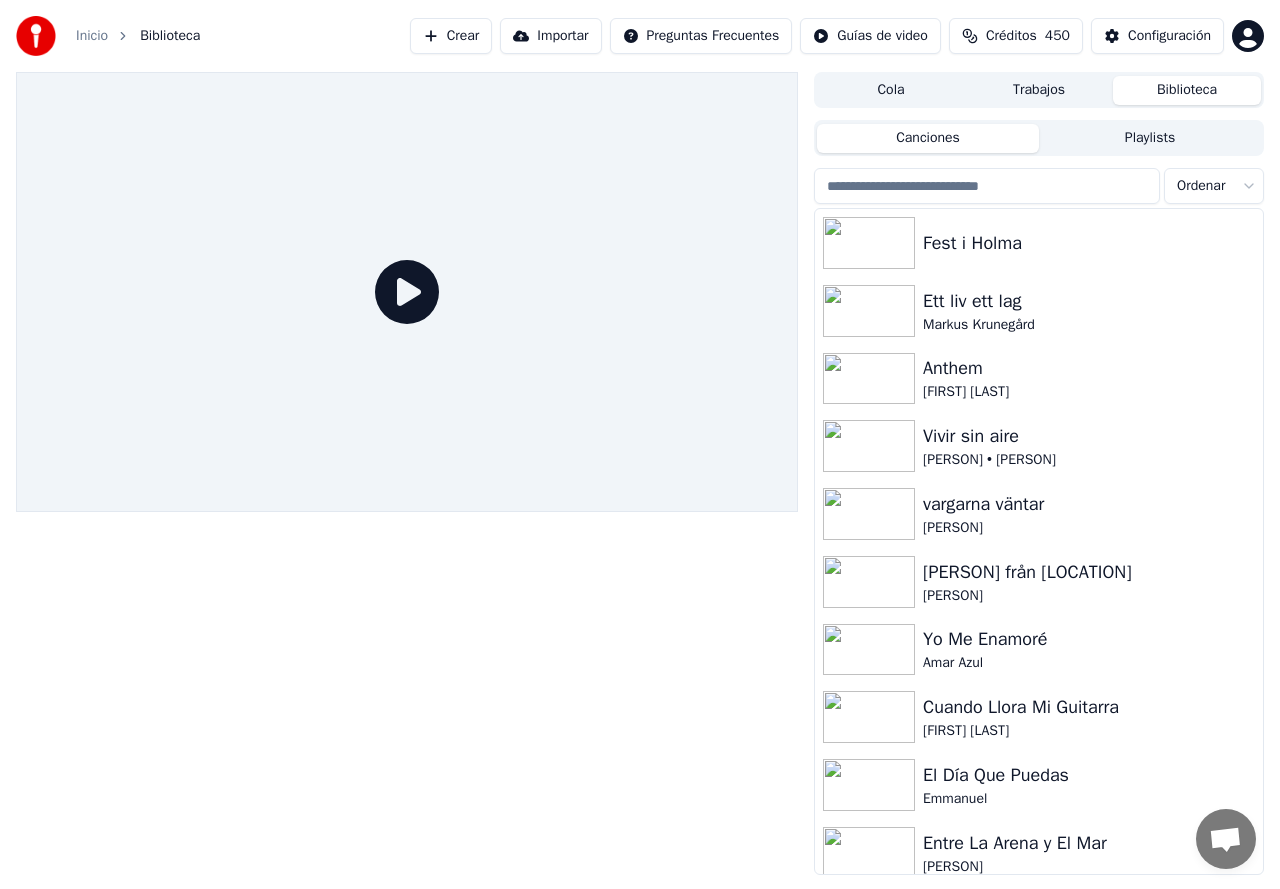click on "Inicio Biblioteca" at bounding box center [108, 36] 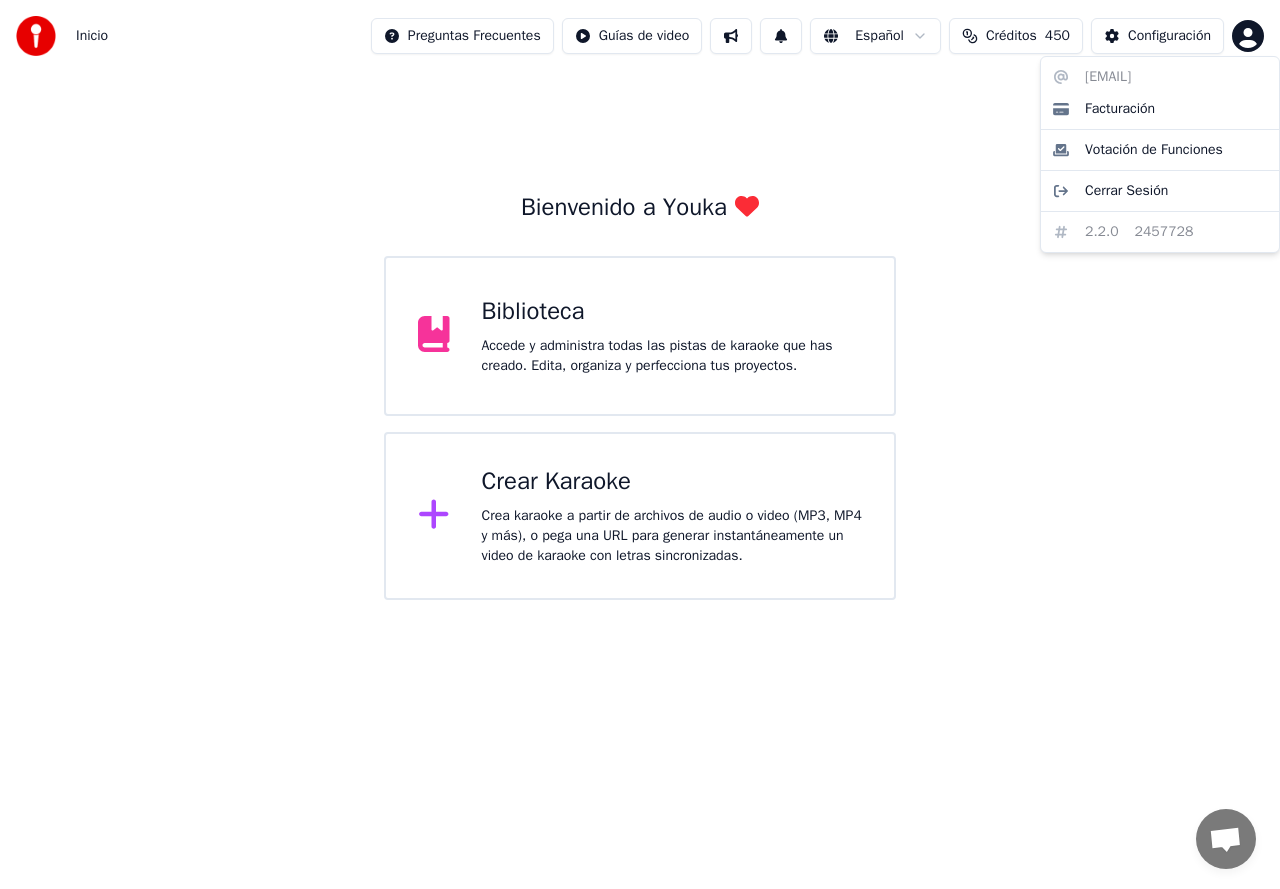 click on "Inicio Preguntas Frecuentes Guías de video Español Créditos 450 Configuración Bienvenido a Youka Biblioteca Accede y administra todas las pistas de karaoke que has creado. Edita, organiza y perfecciona tus proyectos. Crear Karaoke Crea karaoke a partir de archivos de audio o video (MP3, MP4 y más), o pega una URL para generar instantáneamente un video de karaoke con letras sincronizadas. Chatt [PERSON] från Youka Desktop Fler kanaler Fortsätt på E-post Nätverk offline. Återansluter... Inga meddelanden kan skickas eller tas emot just nu. Youka Desktop Hej! Hur kan jag hjälpa dig?  Skicka fil Infoga en smiley Skicka fil Röstmeddelande We run on Crisp [EMAIL] Facturación Votación de Funciones Cerrar Sesión 2.2.0 2457728" at bounding box center (640, 300) 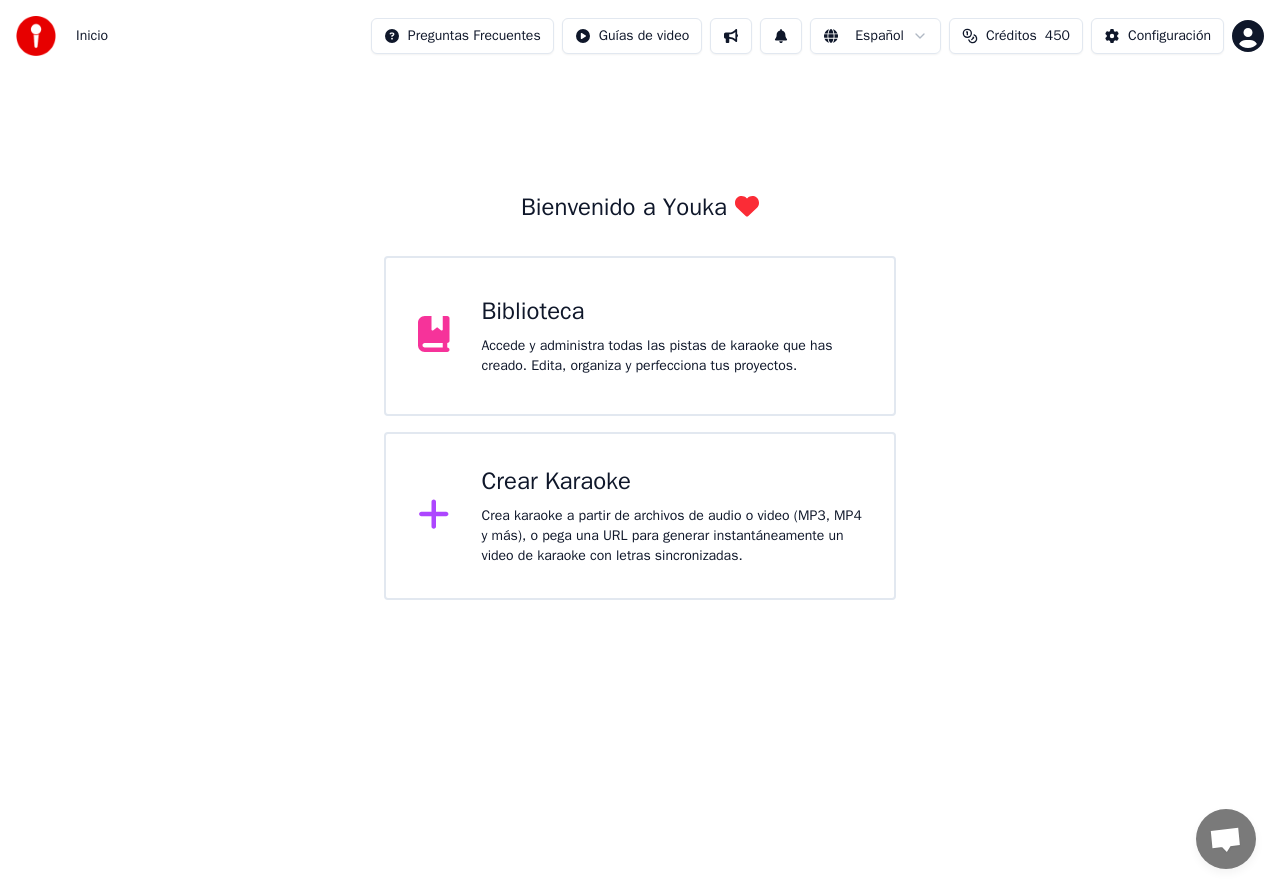 click at bounding box center [1225, 841] 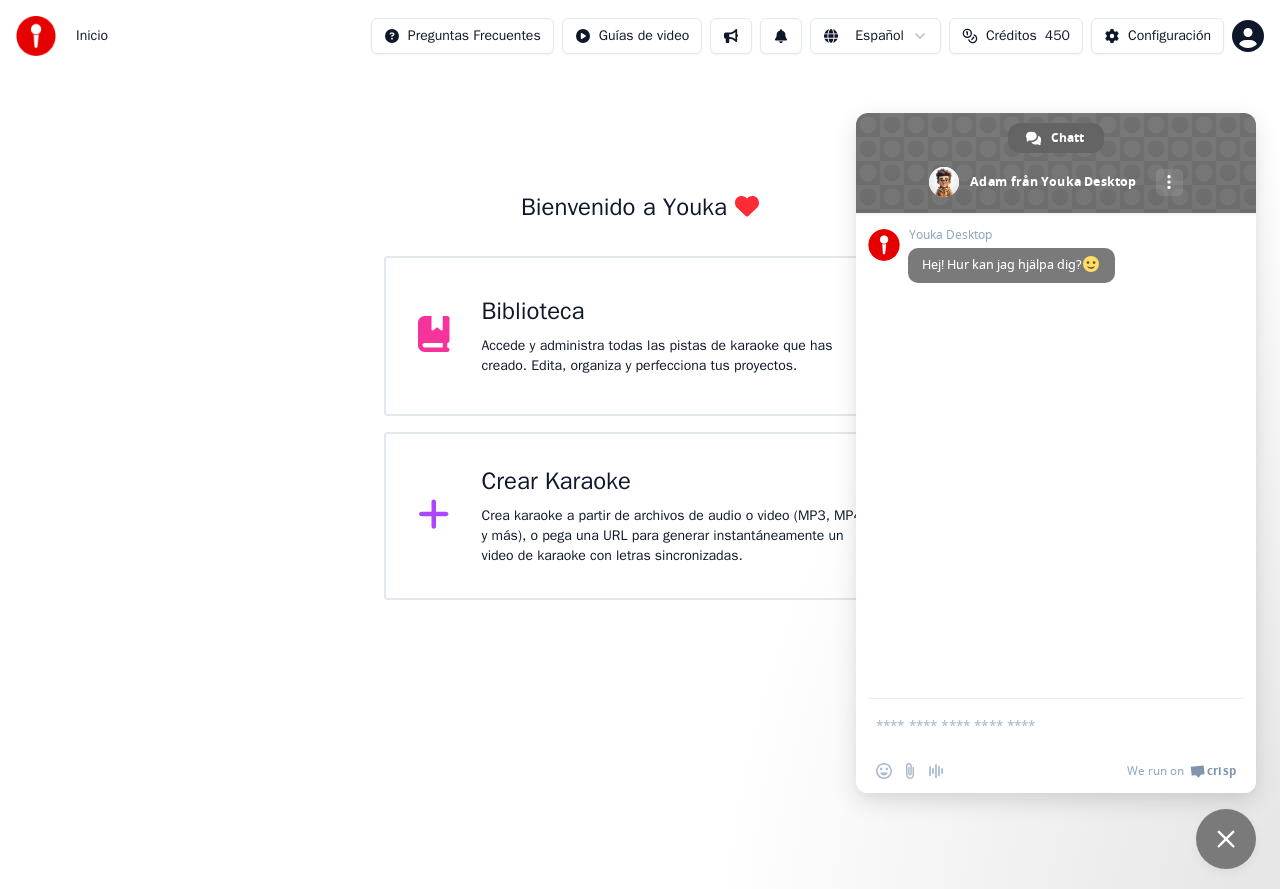 click at bounding box center [1036, 724] 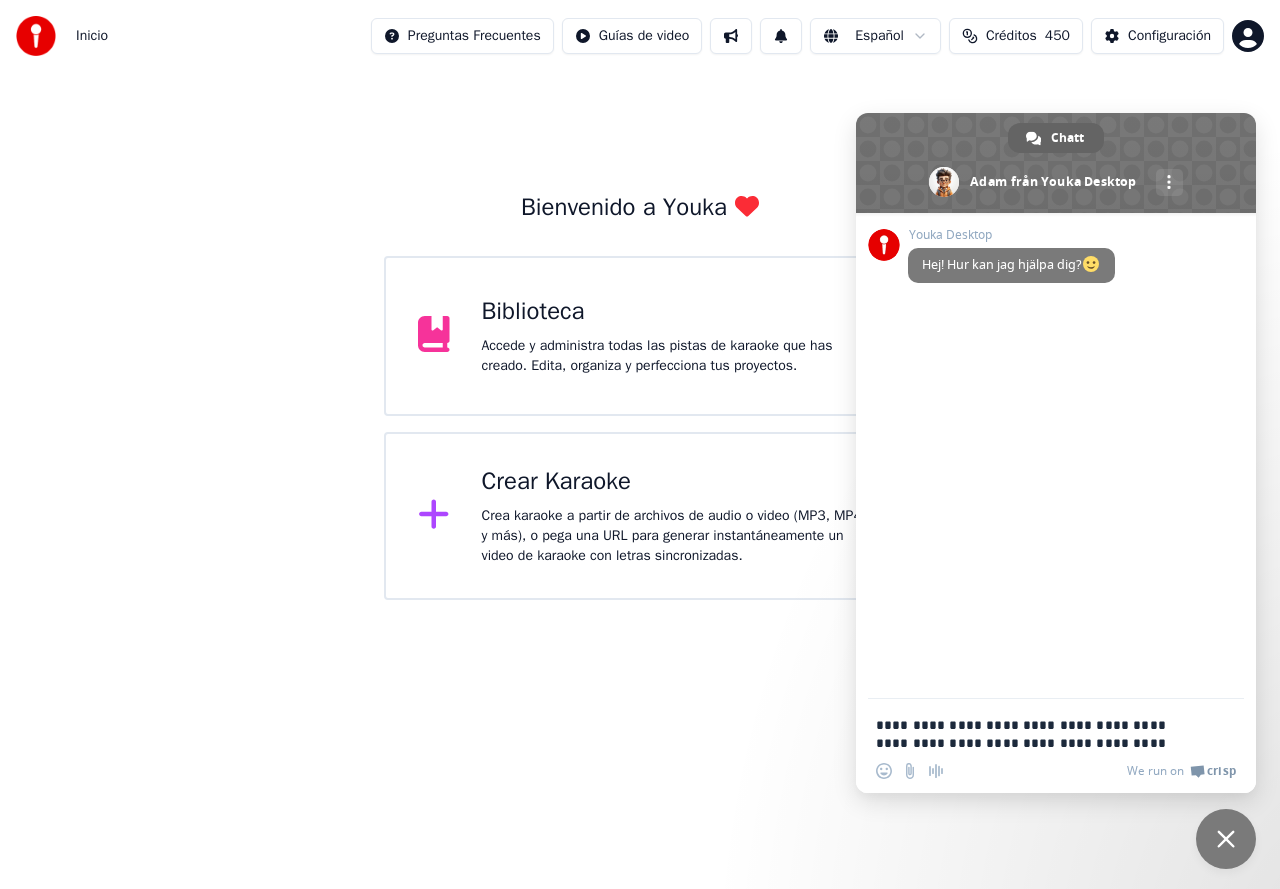 scroll, scrollTop: 0, scrollLeft: 0, axis: both 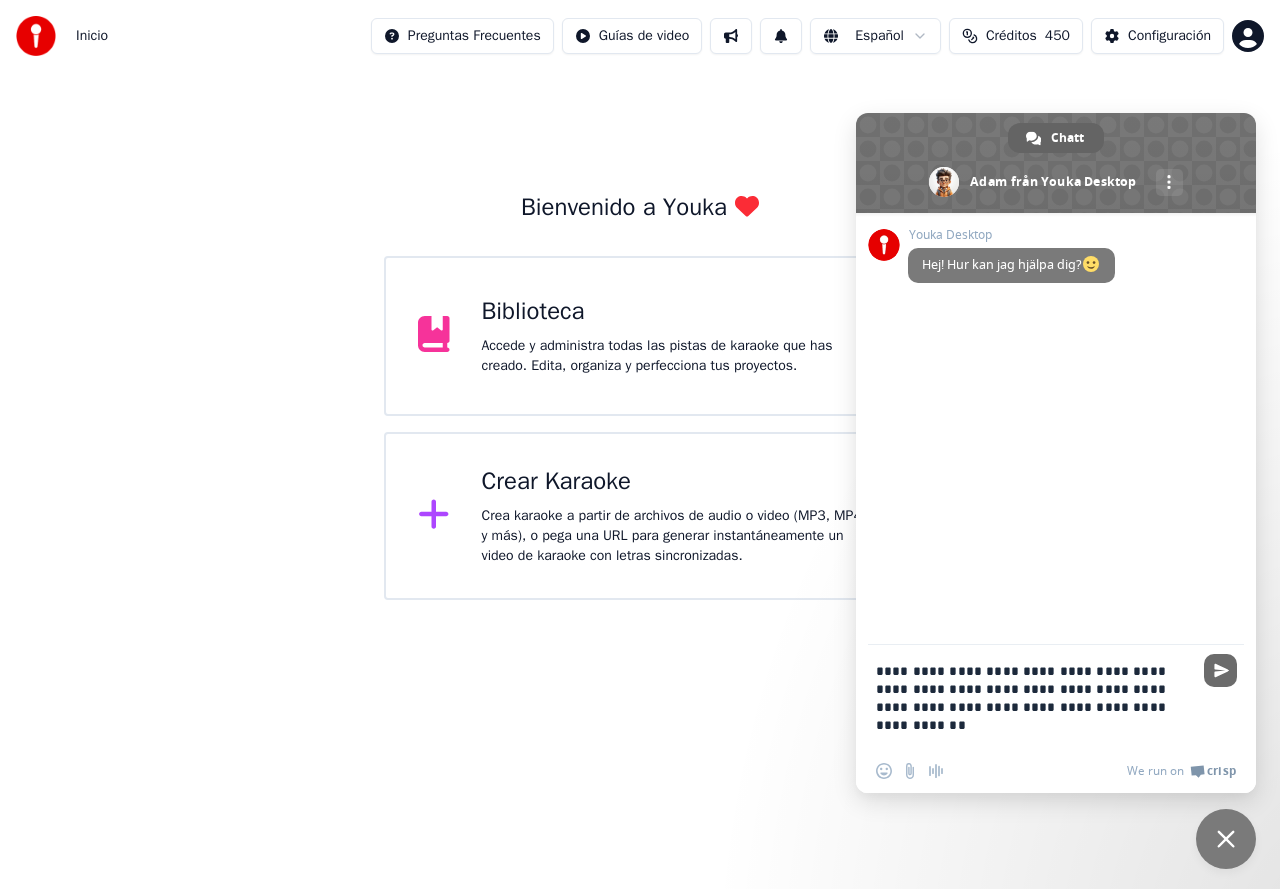 type on "**********" 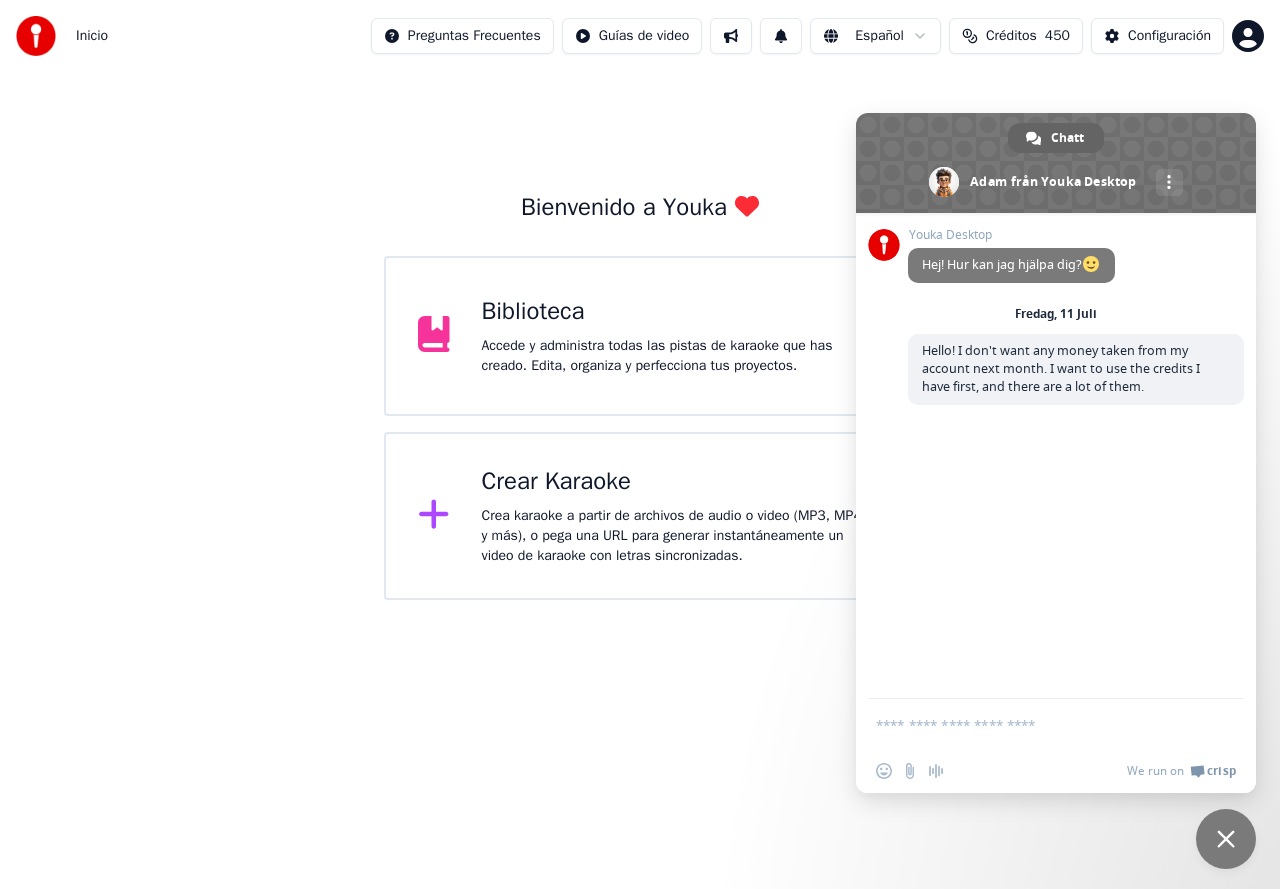click at bounding box center [1036, 724] 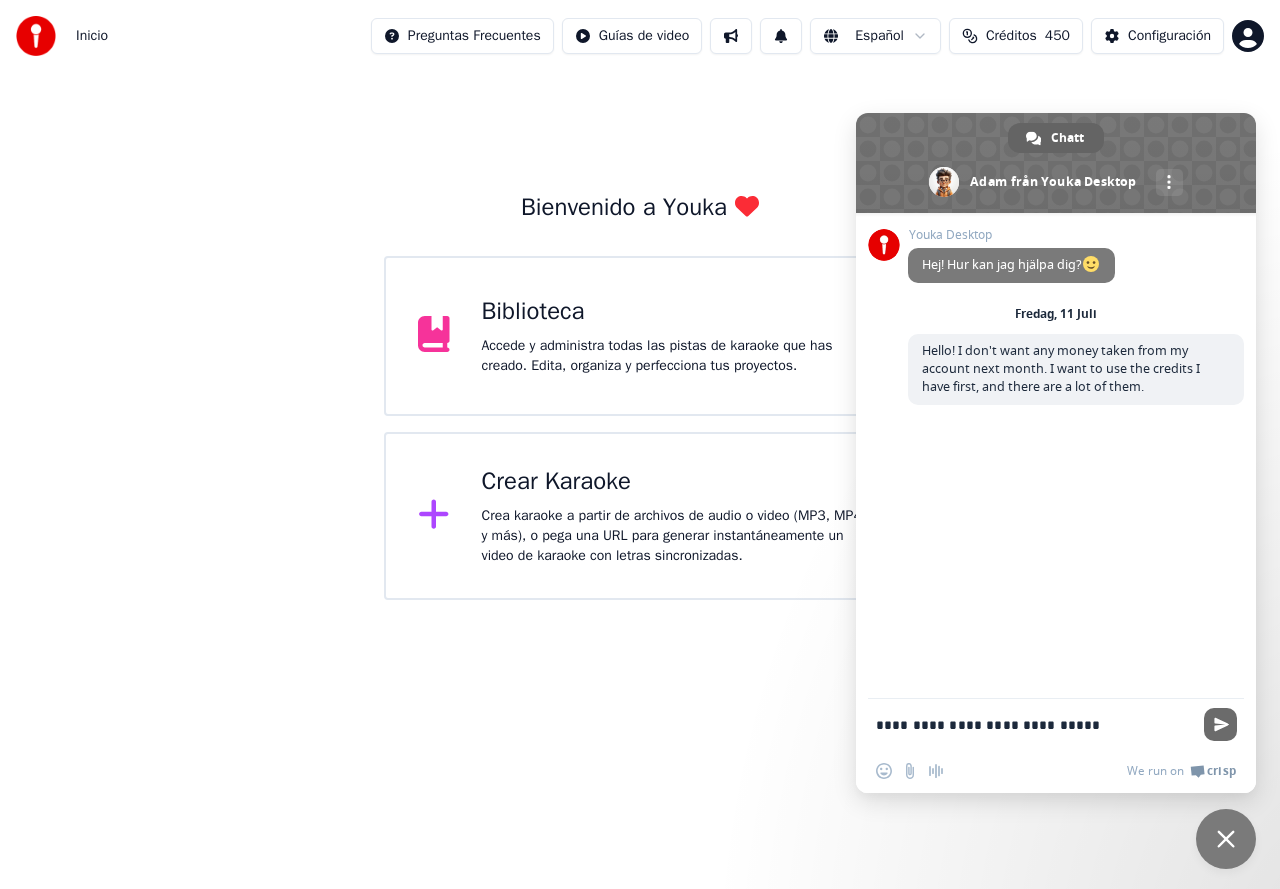 type on "**********" 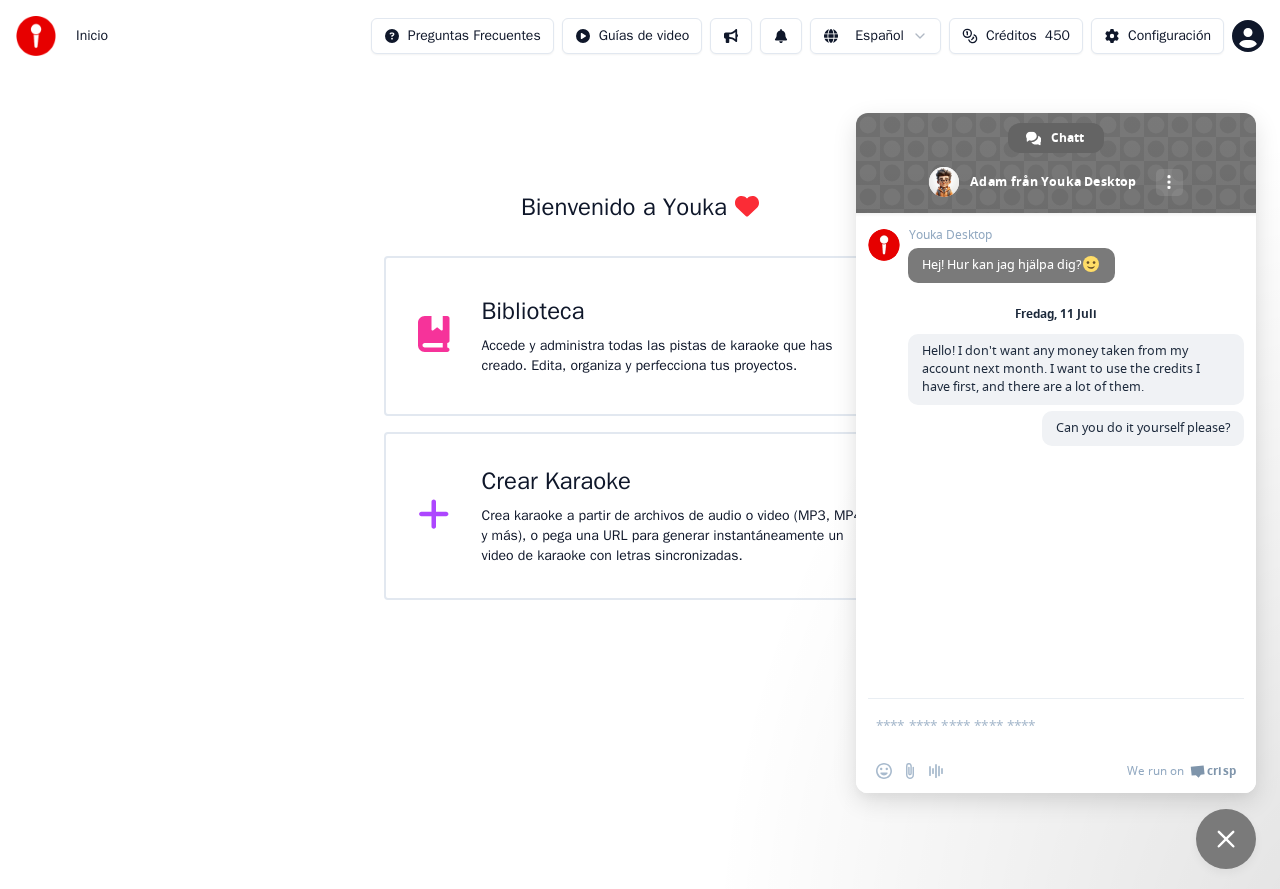 click at bounding box center (1036, 724) 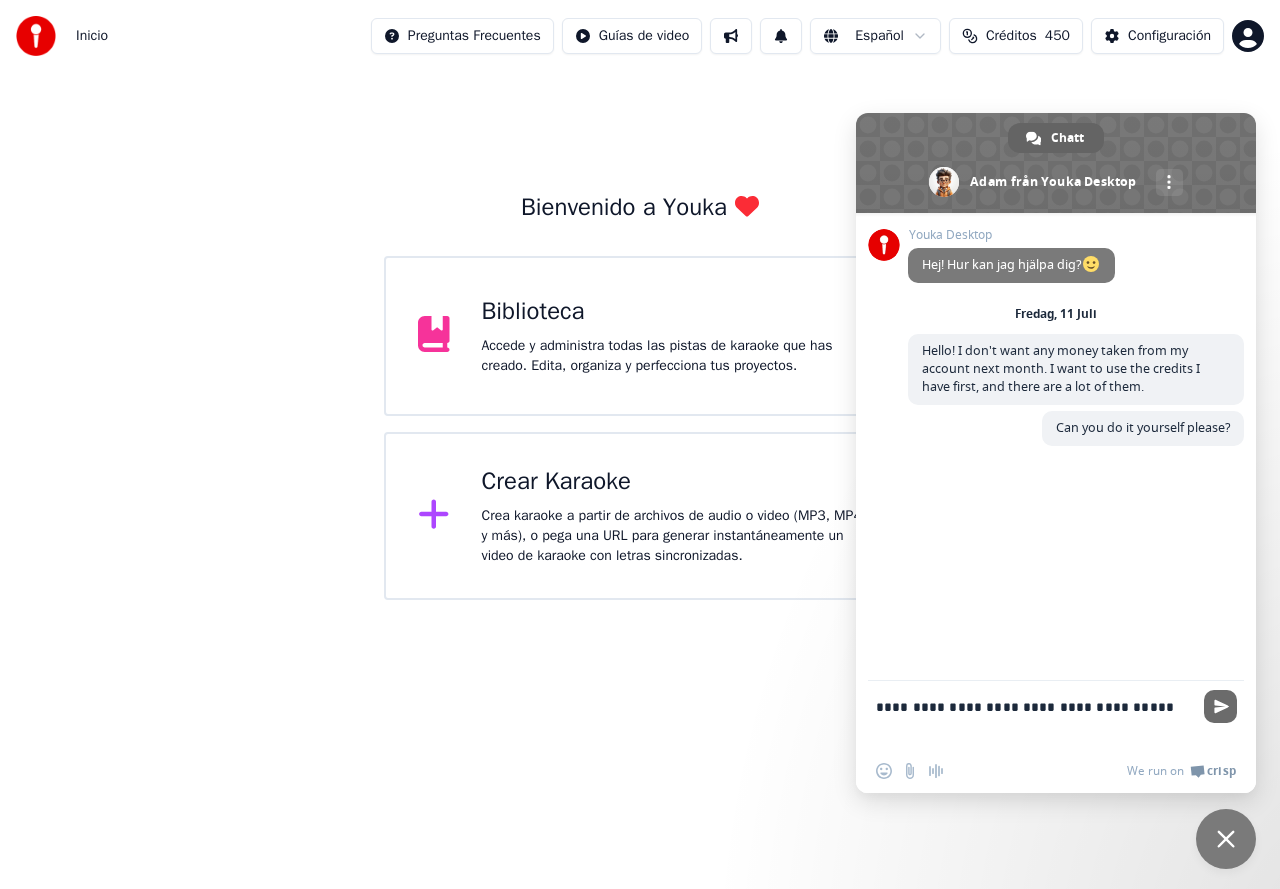 type on "**********" 